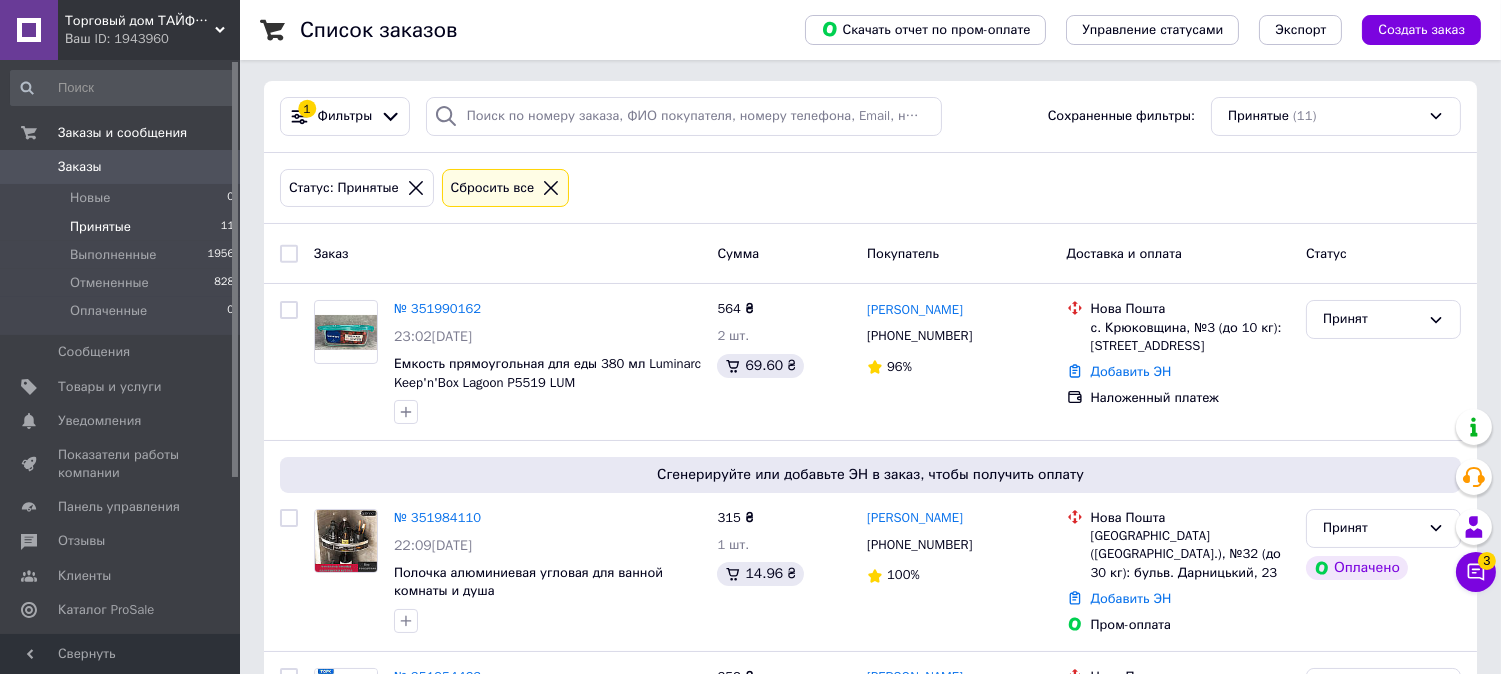 scroll, scrollTop: 105, scrollLeft: 0, axis: vertical 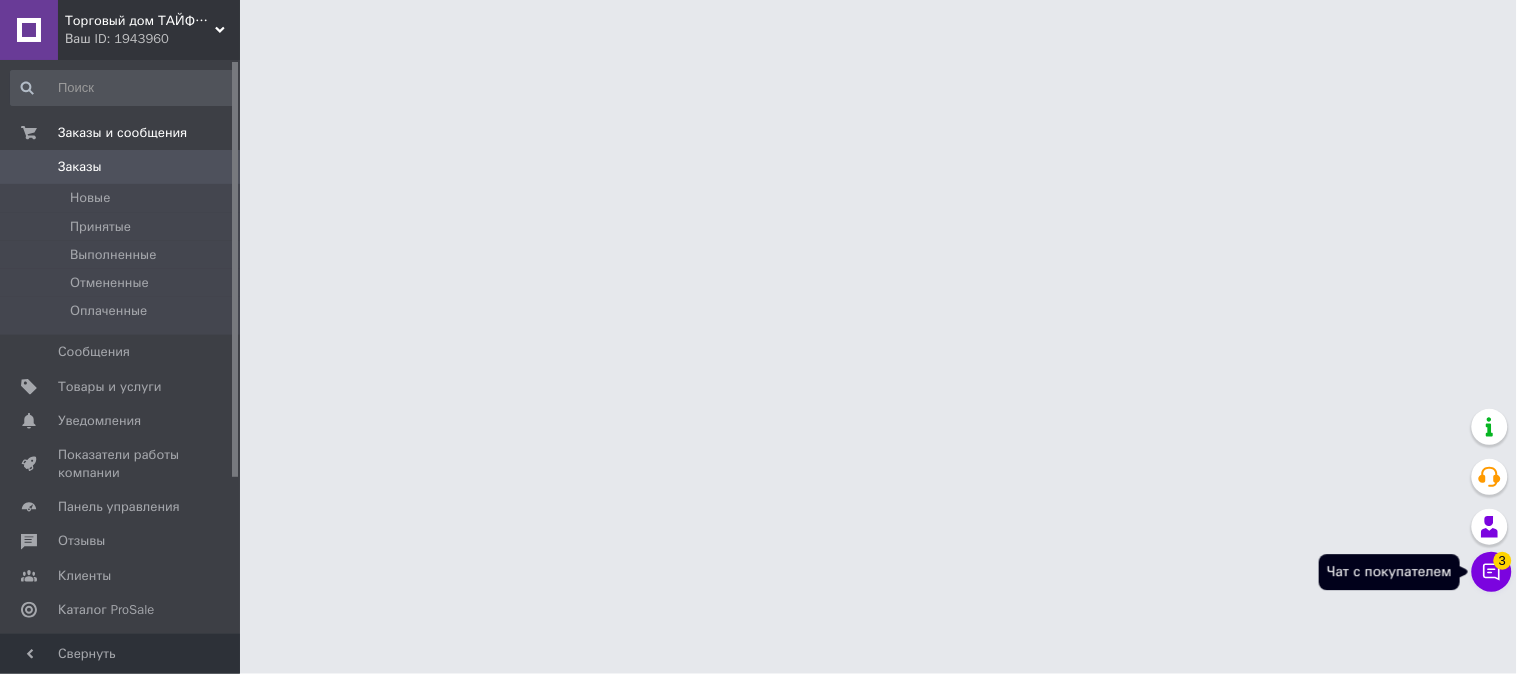 click 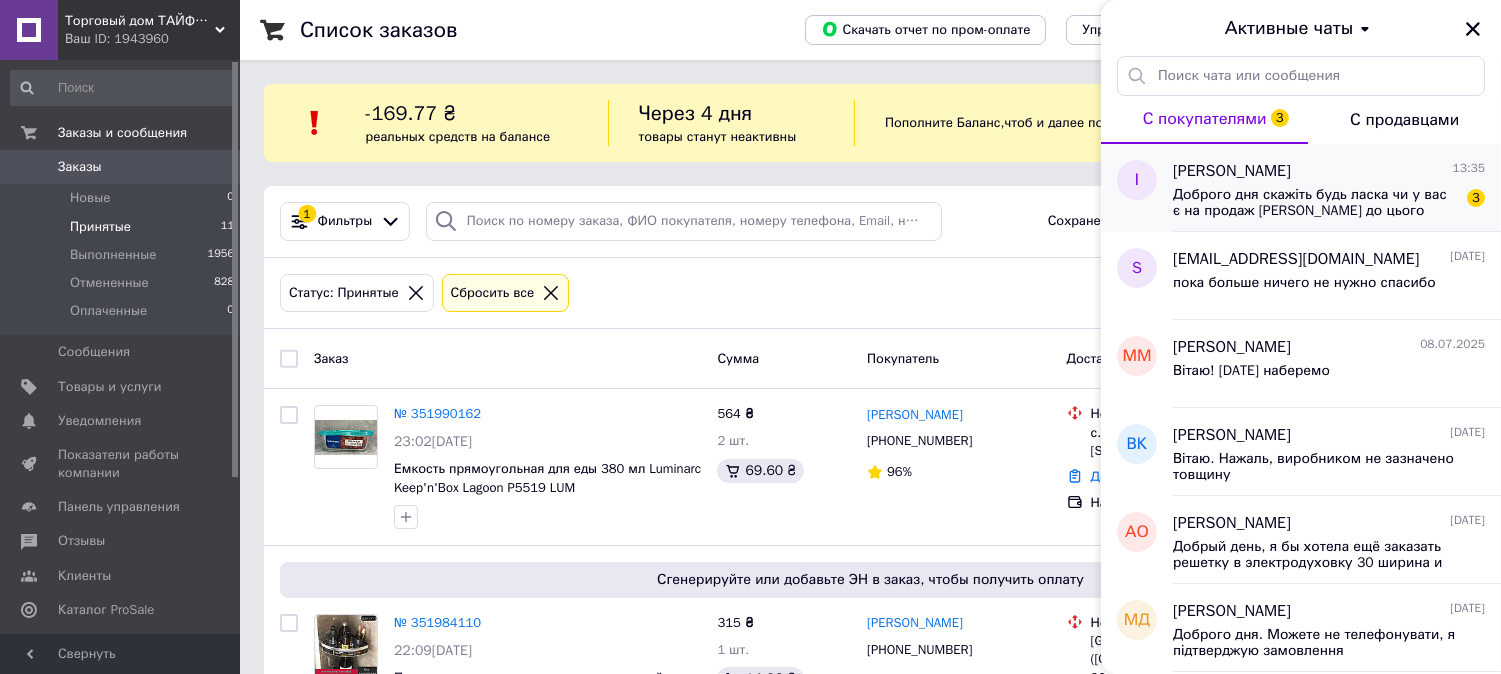 click on "Доброго дня скажіть будь ласка чи у вас є на продаж така поршнева до цього трактора" at bounding box center [1315, 203] 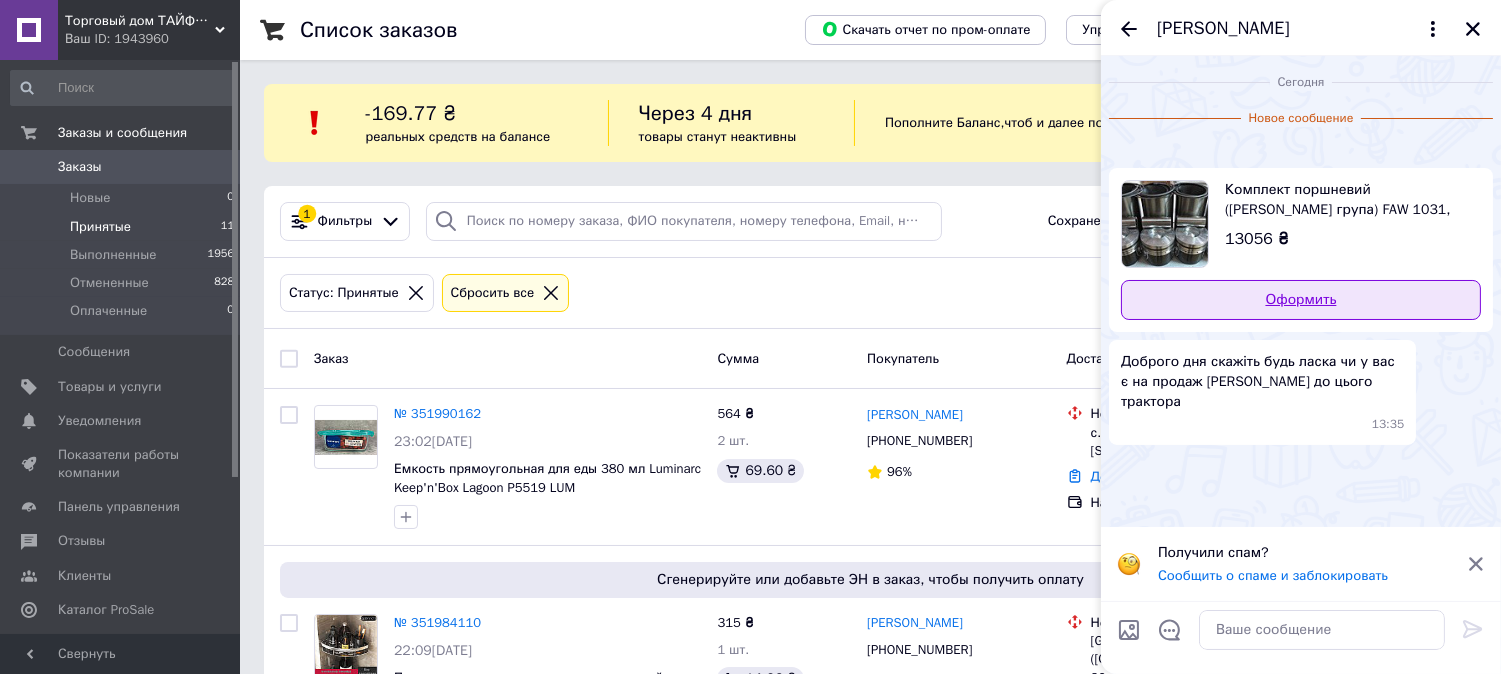scroll, scrollTop: 0, scrollLeft: 0, axis: both 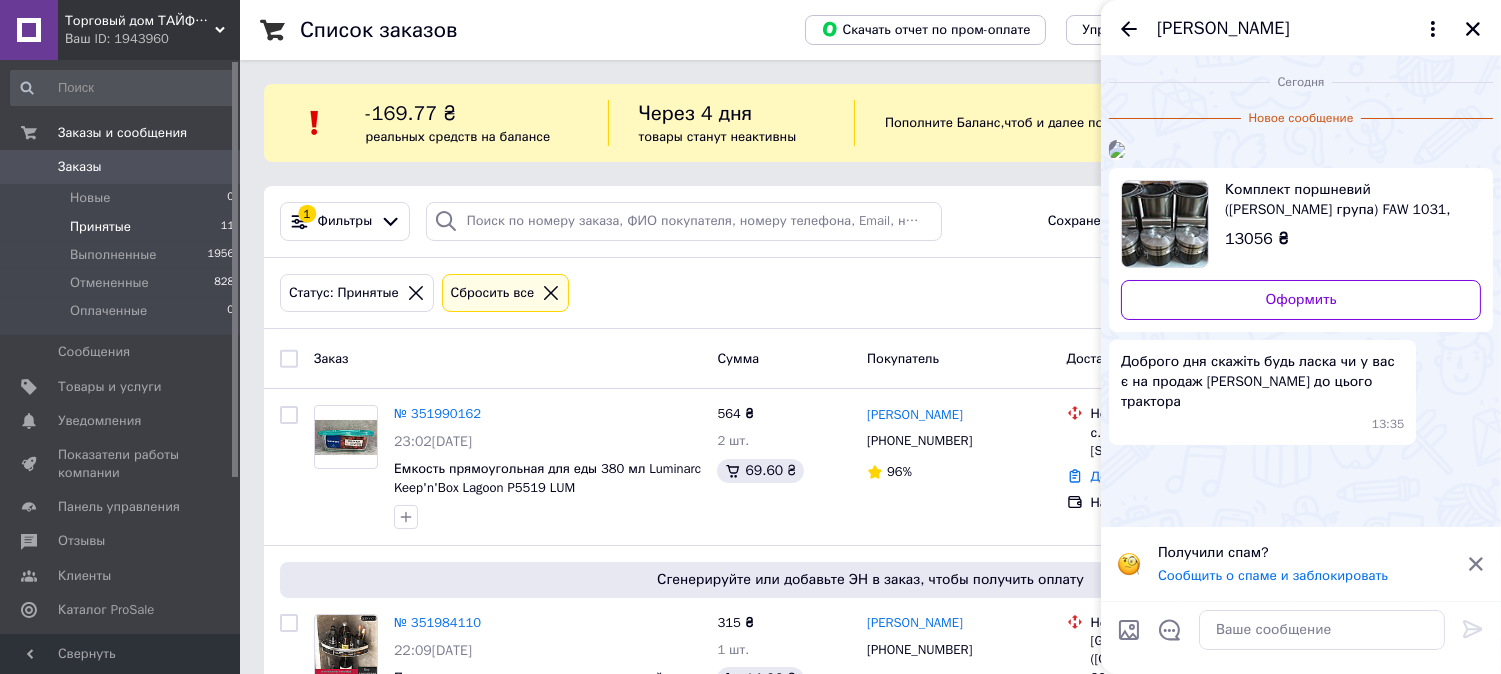 click at bounding box center (1117, 150) 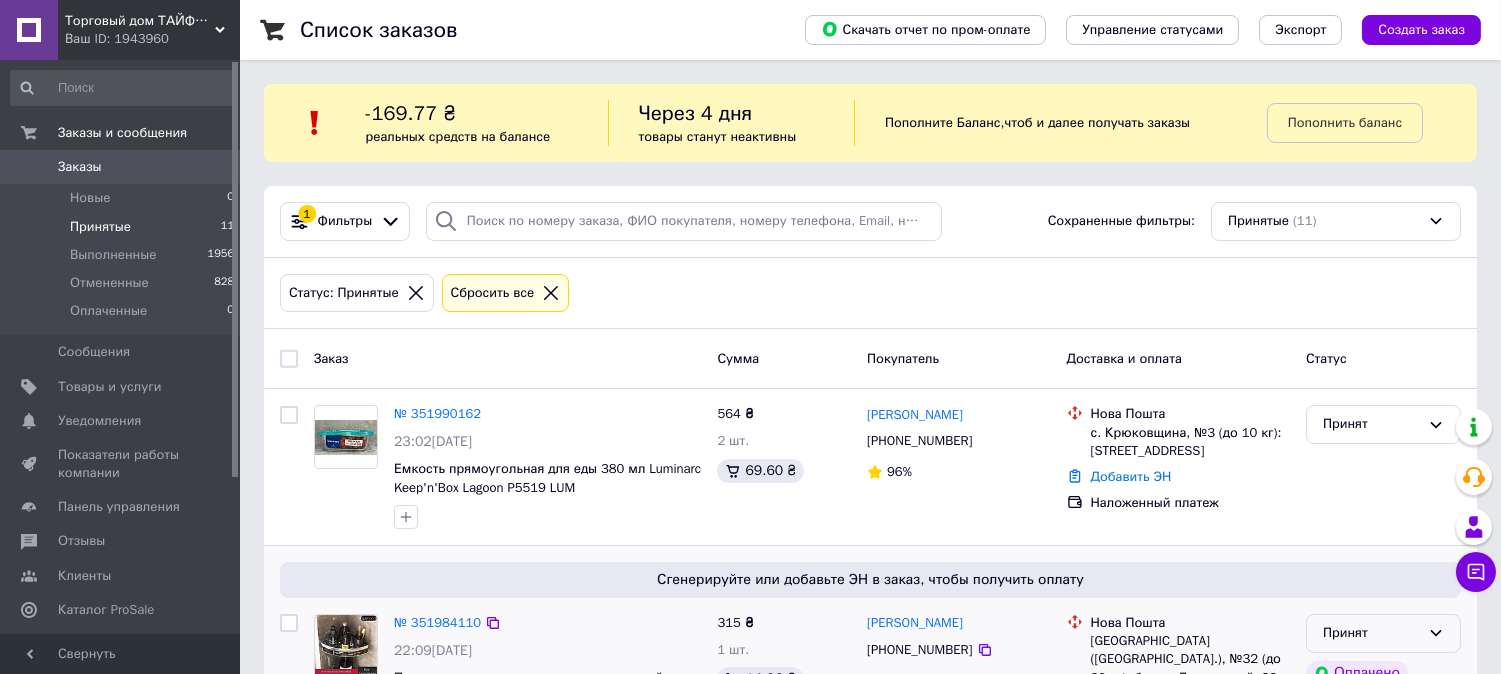 click on "Принят" at bounding box center (1383, 633) 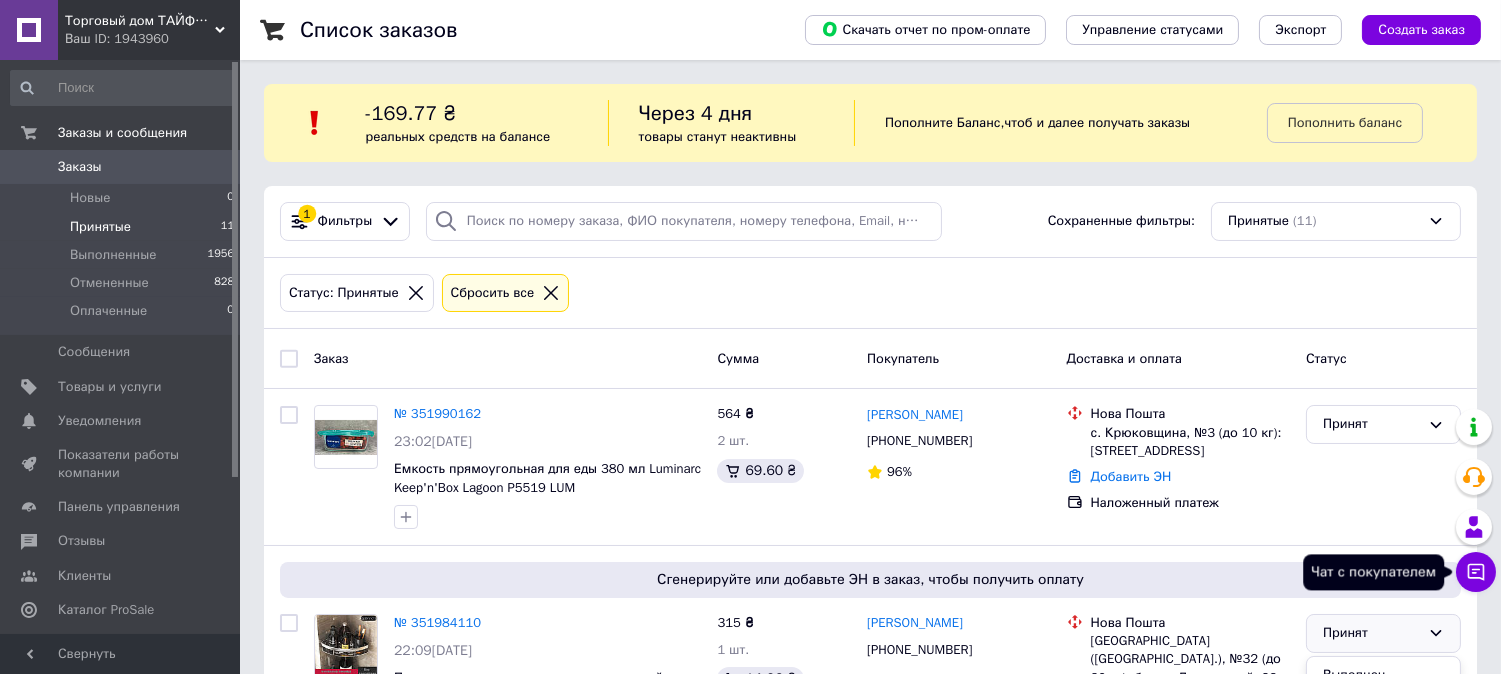 click 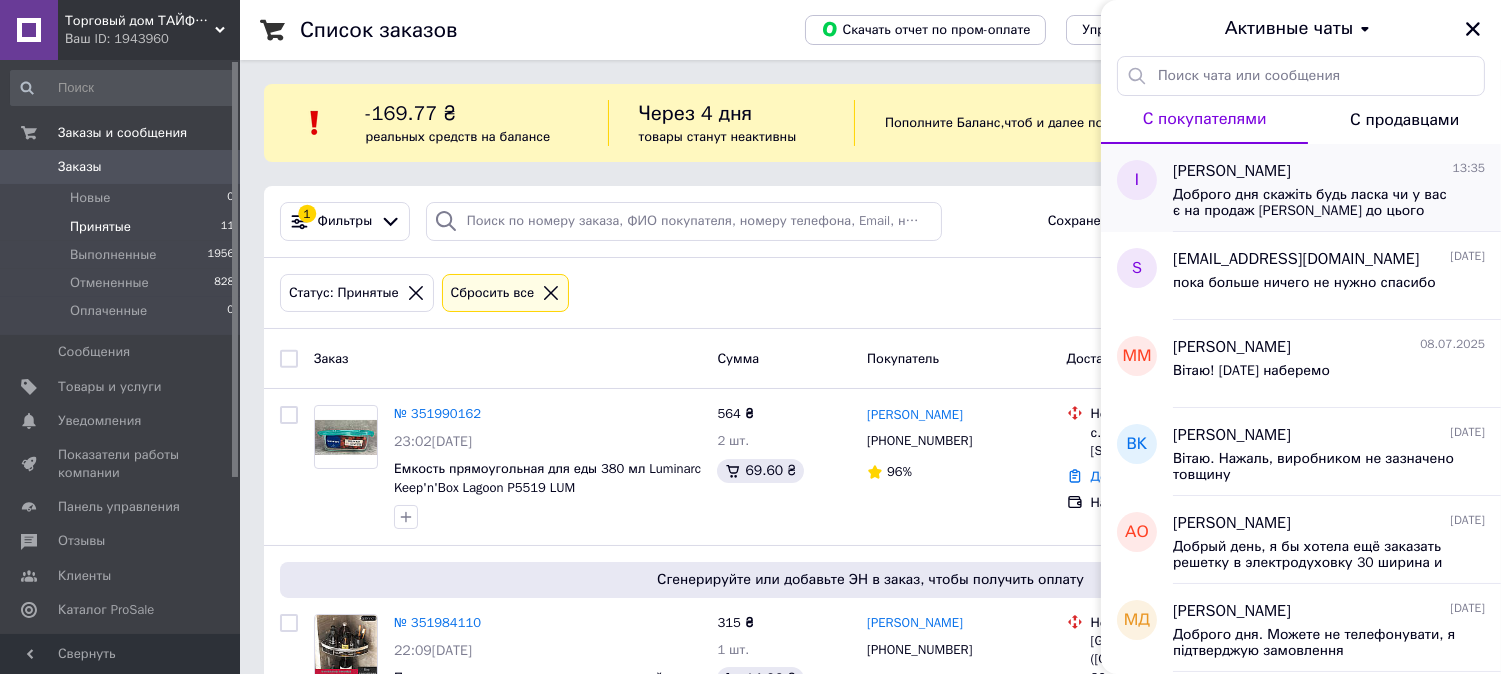 click on "Доброго дня скажіть будь ласка чи у вас є на продаж така поршнева до цього трактора" at bounding box center (1315, 203) 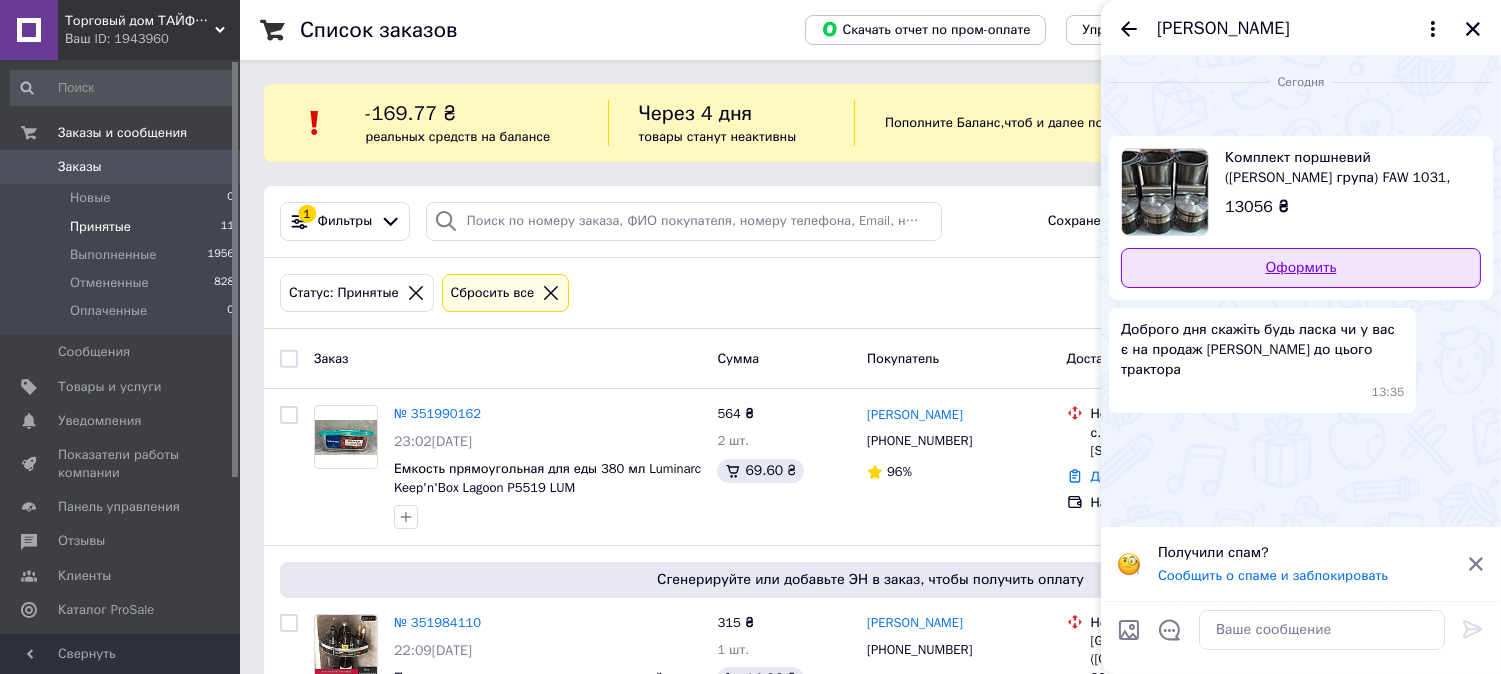 scroll, scrollTop: 103, scrollLeft: 0, axis: vertical 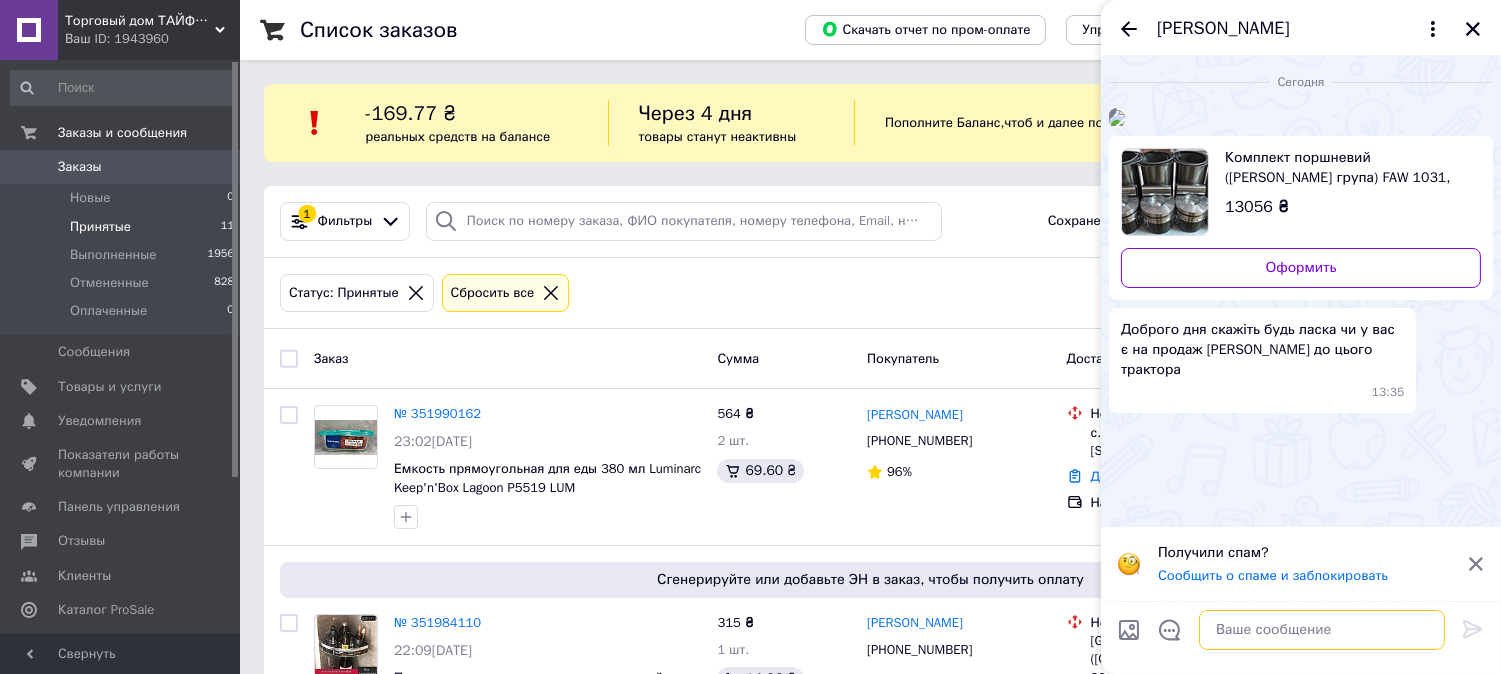 click at bounding box center [1322, 630] 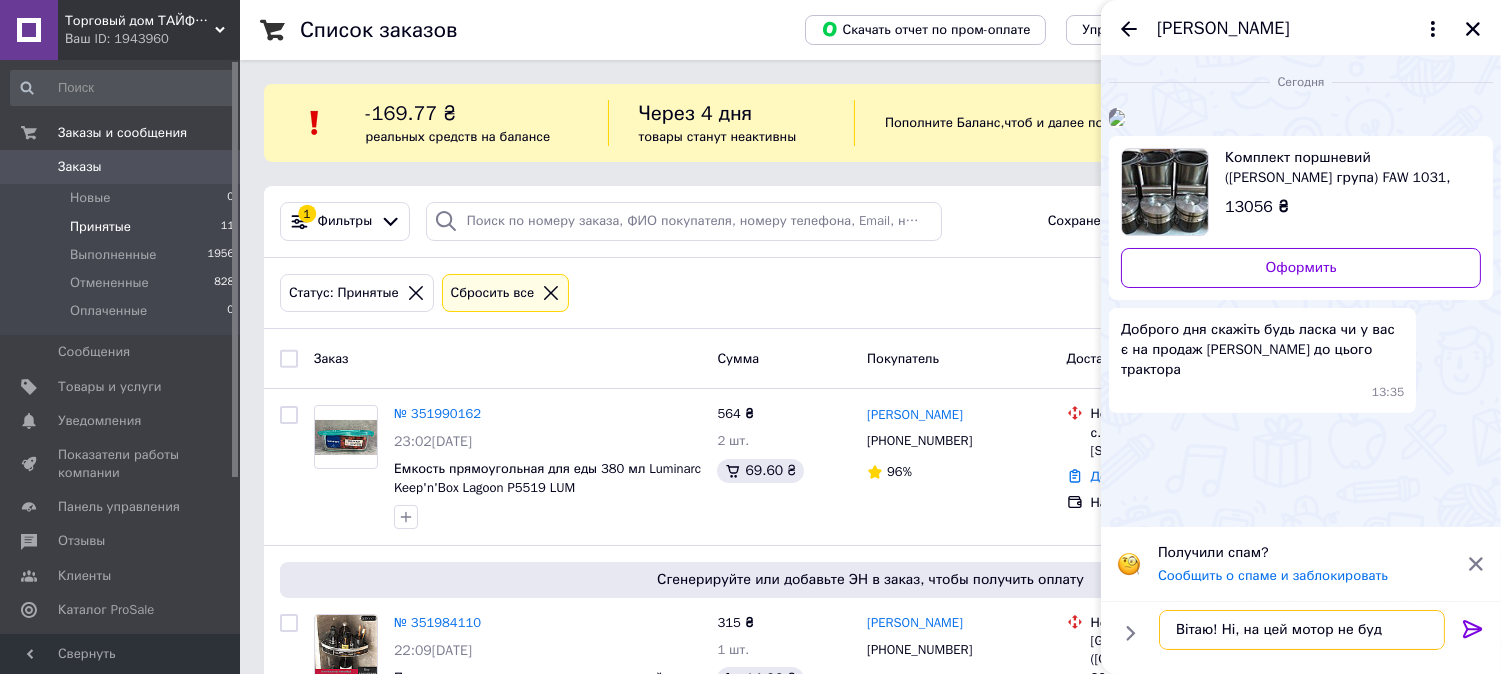 type on "Вітаю! Ні, на цей мотор не буде" 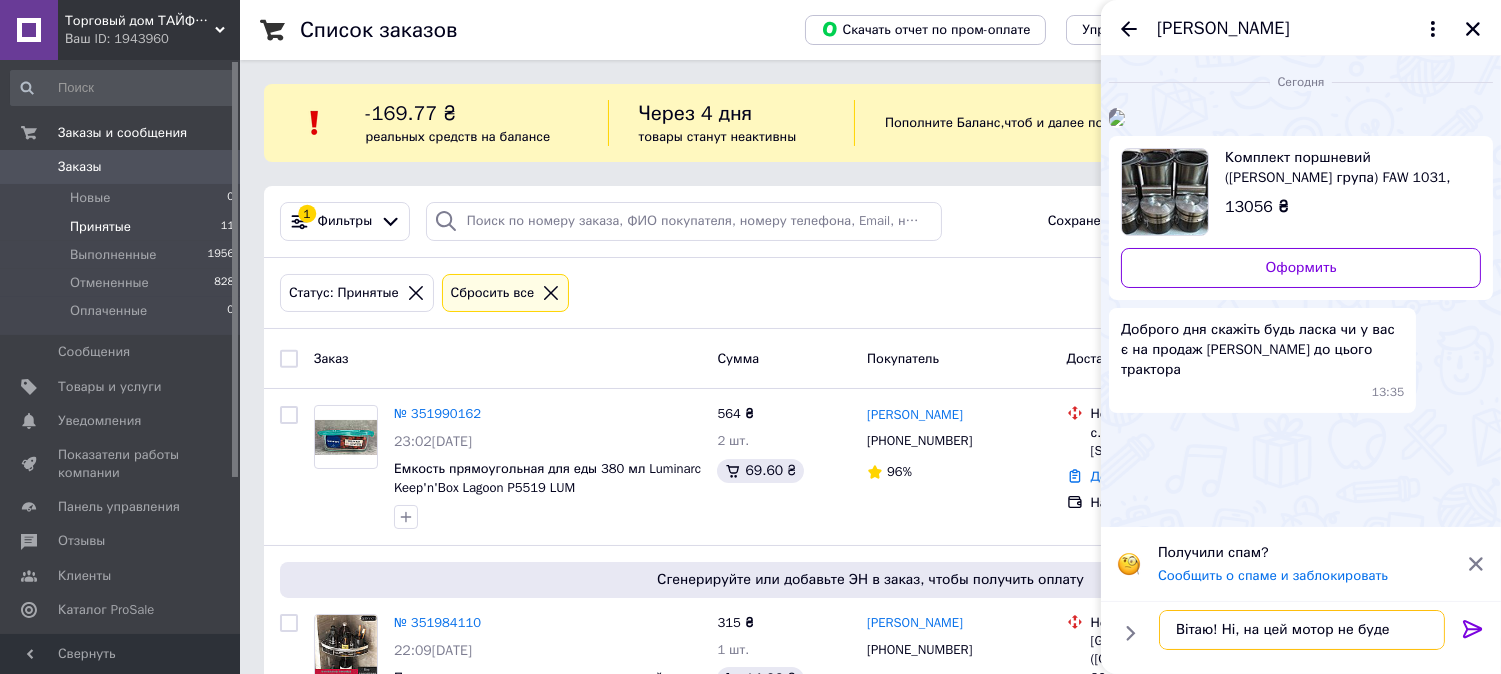 type 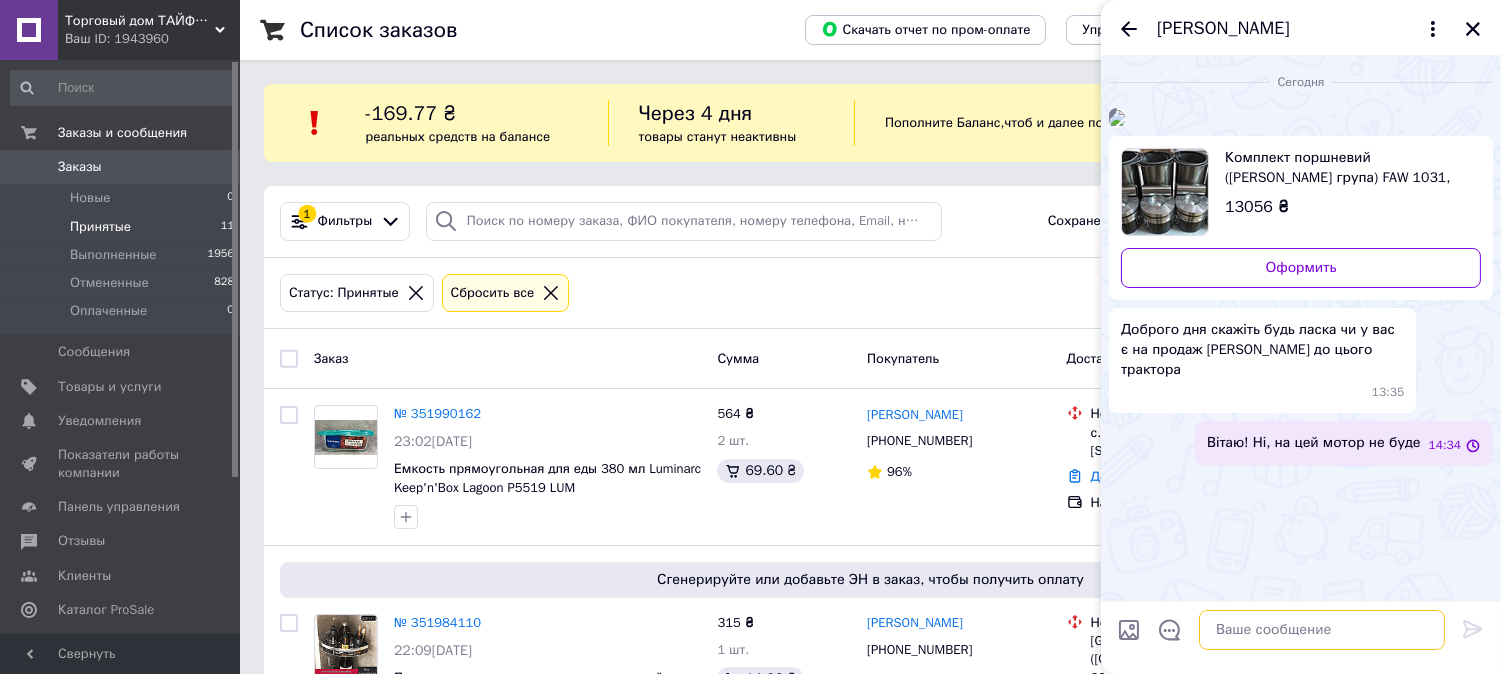 scroll, scrollTop: 83, scrollLeft: 0, axis: vertical 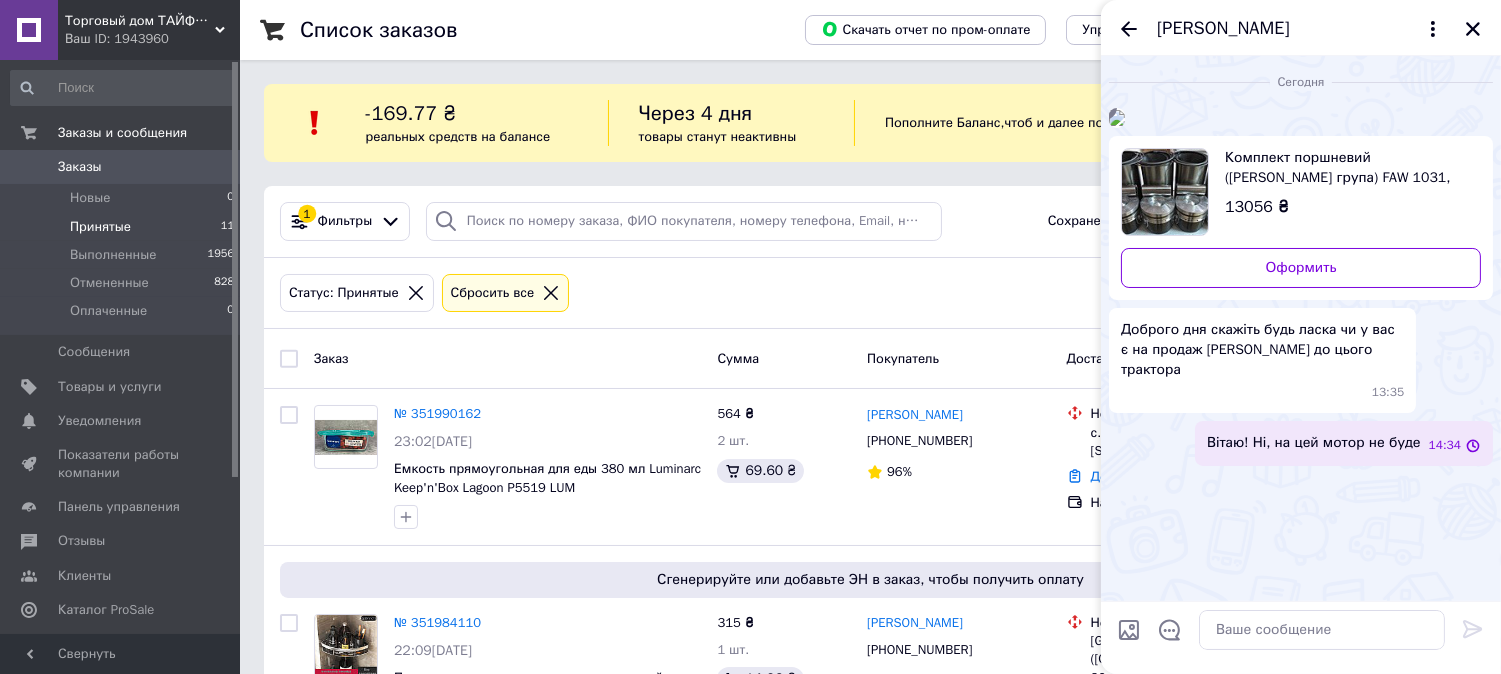 click on "Статус: Принятые Сбросить все" at bounding box center (870, 293) 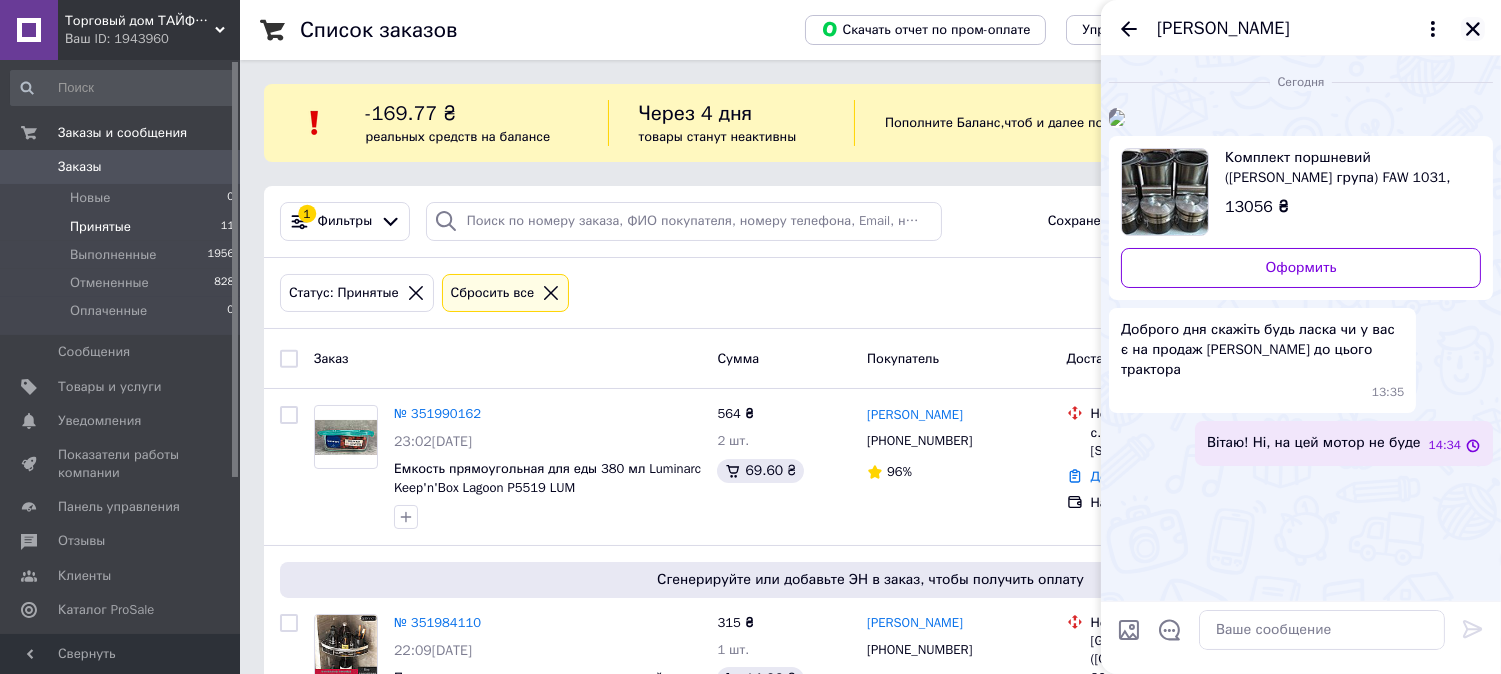 click 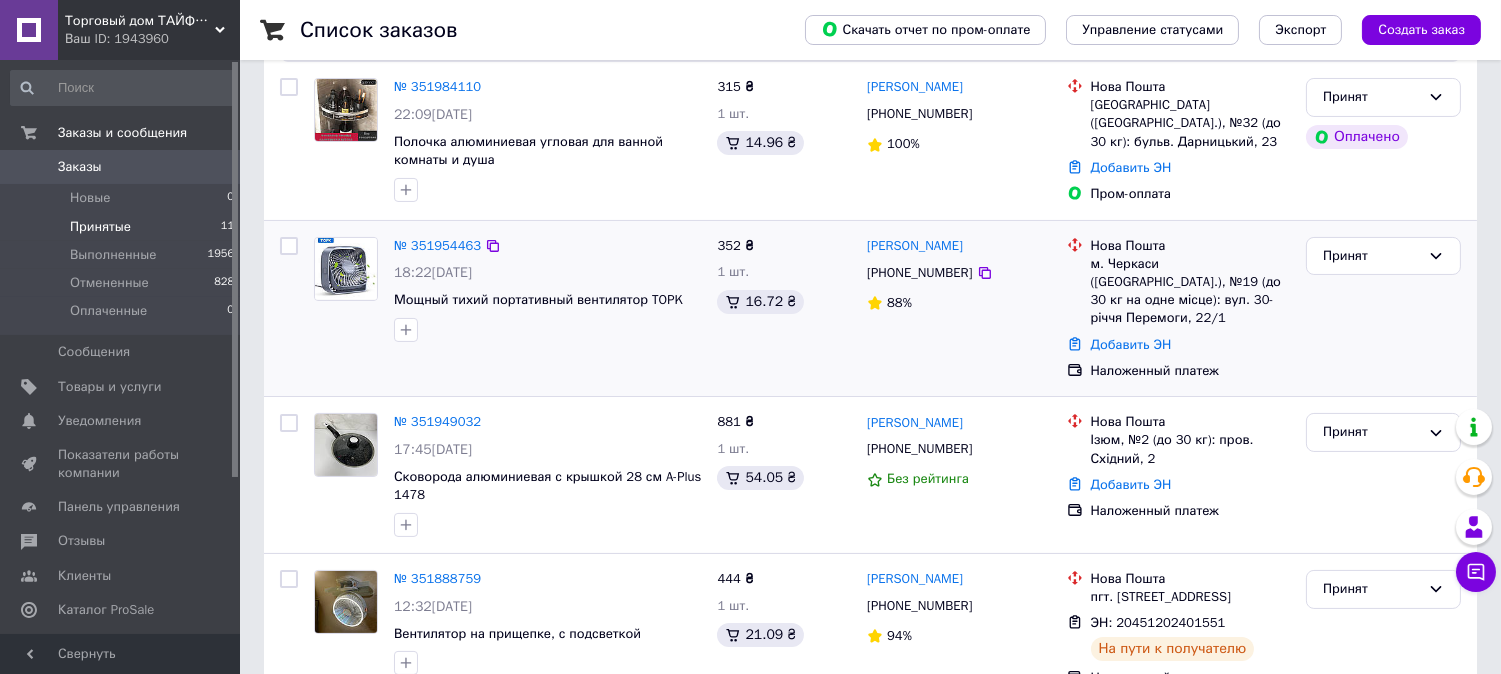scroll, scrollTop: 555, scrollLeft: 0, axis: vertical 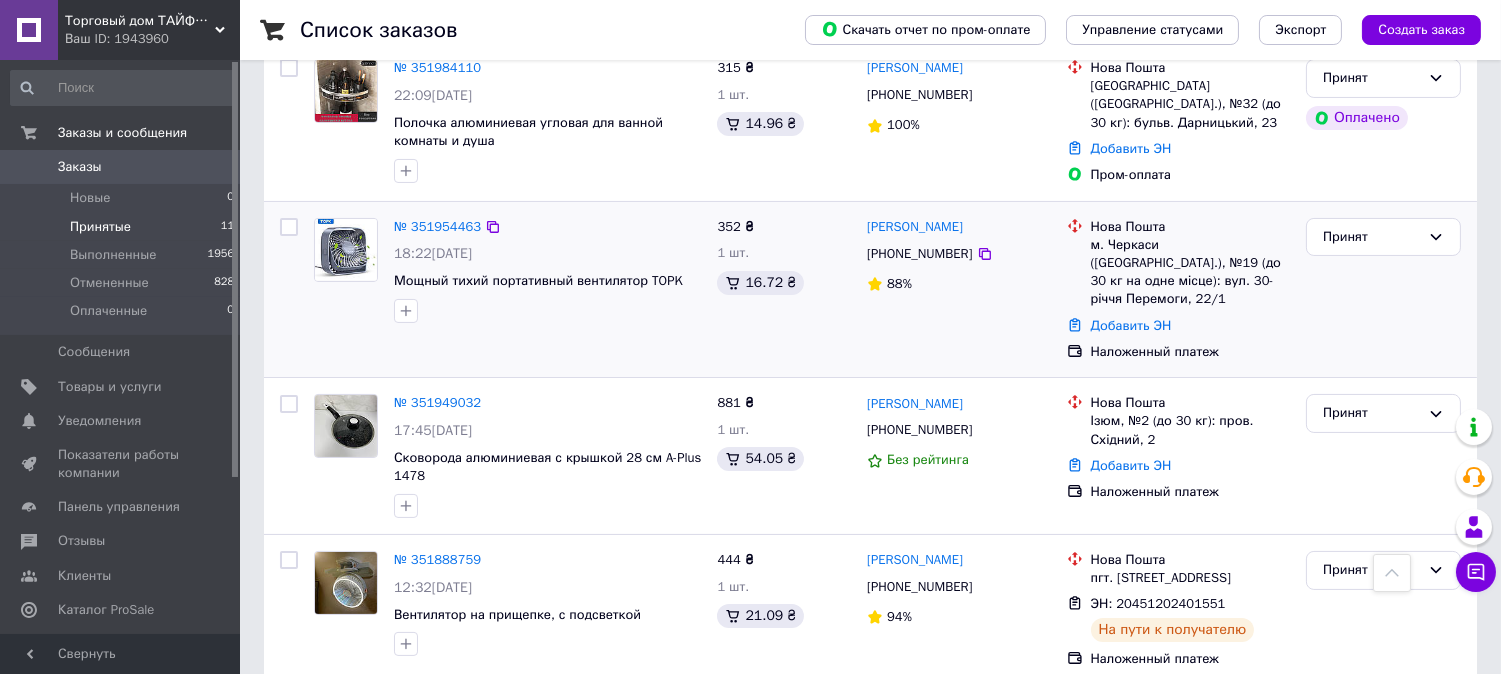 click on "[PHONE_NUMBER]" at bounding box center (919, 254) 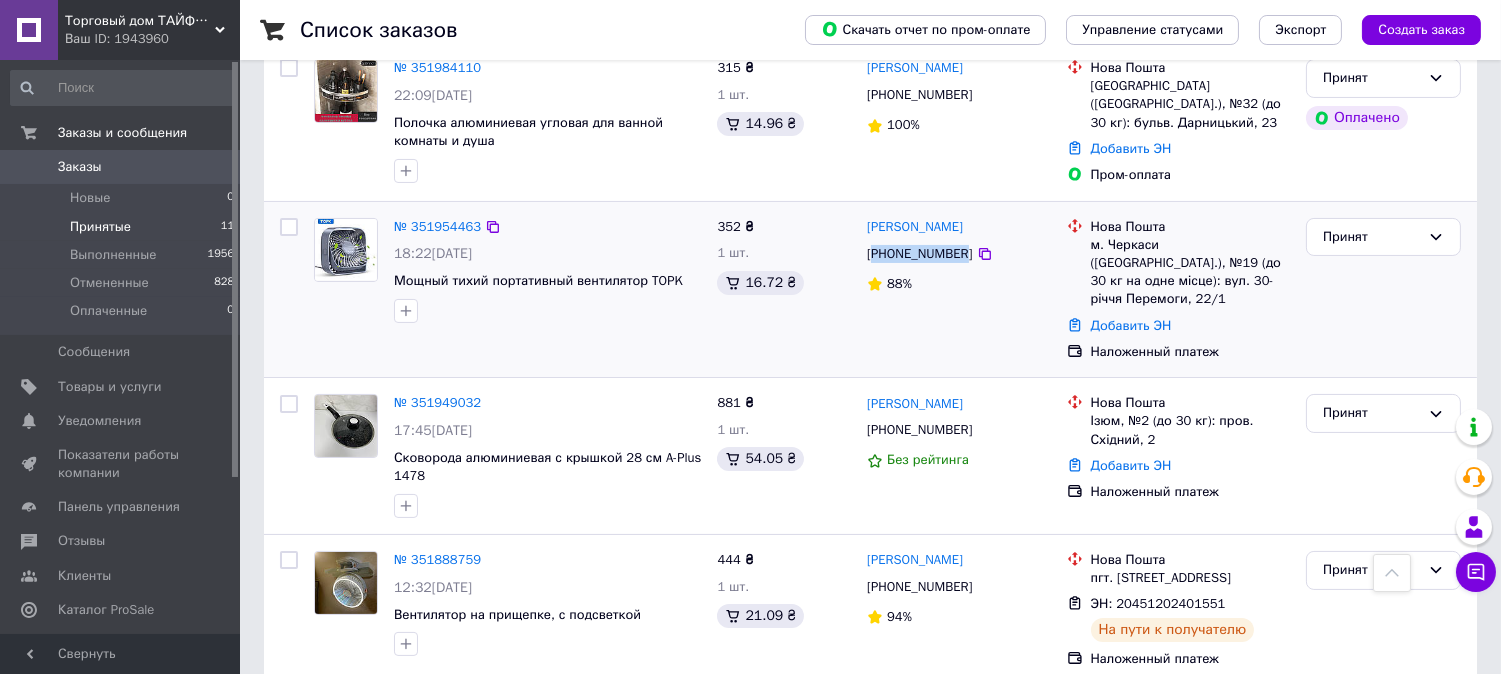 click on "[PHONE_NUMBER]" at bounding box center [919, 254] 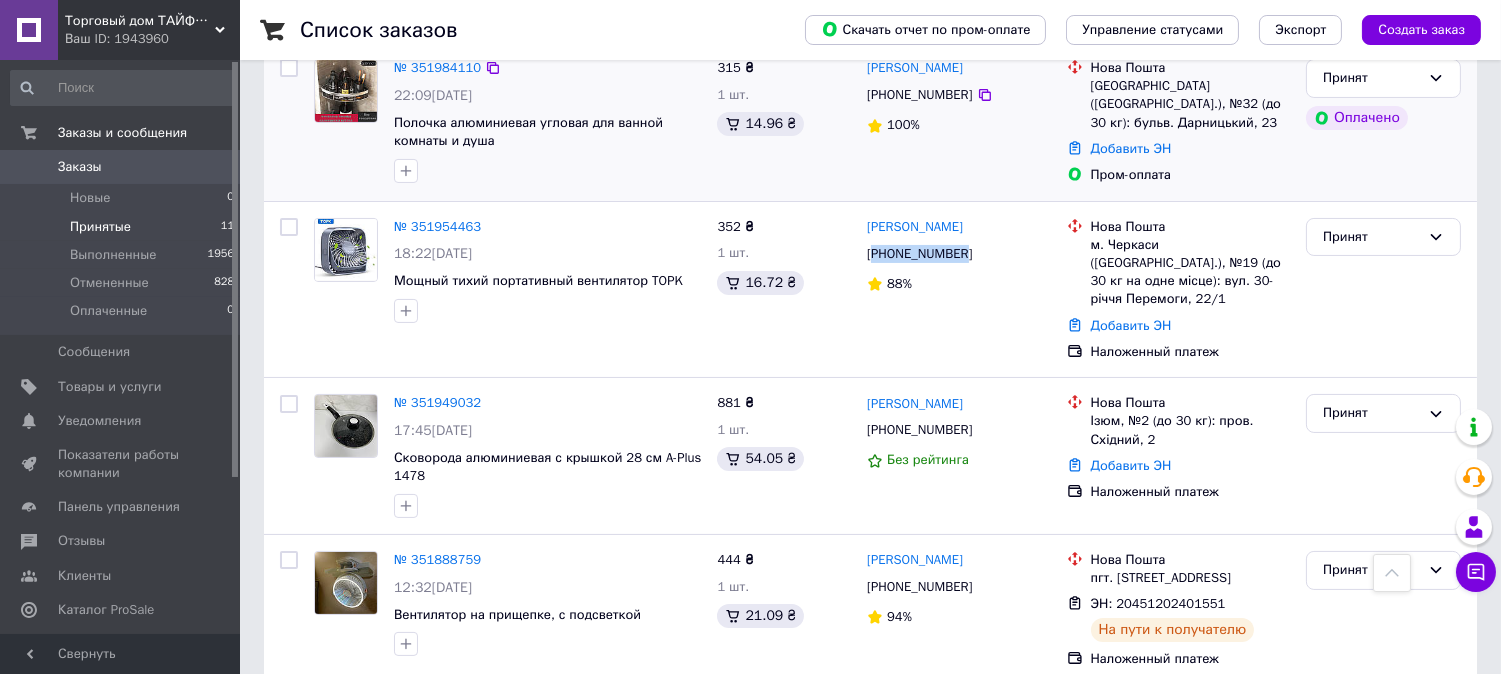 copy on "380672666332" 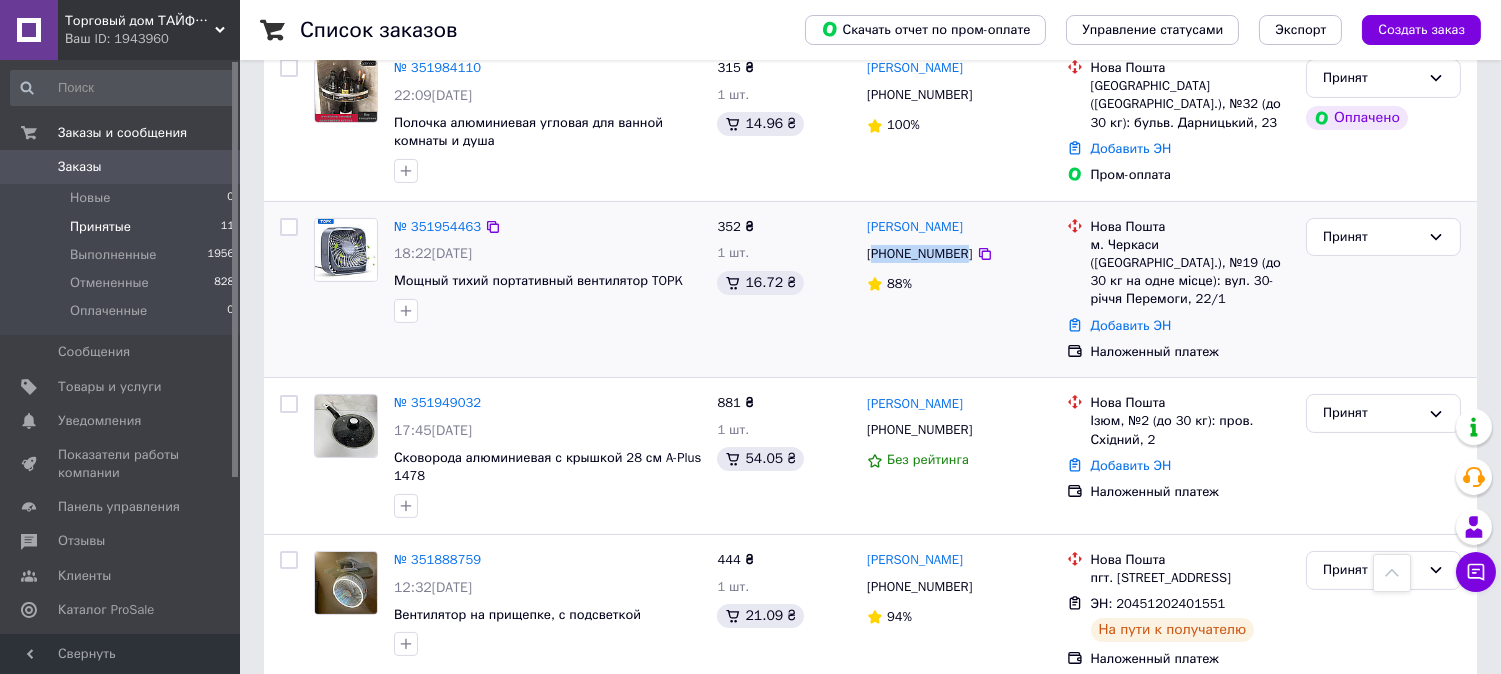 drag, startPoint x: 996, startPoint y: 230, endPoint x: 861, endPoint y: 227, distance: 135.03333 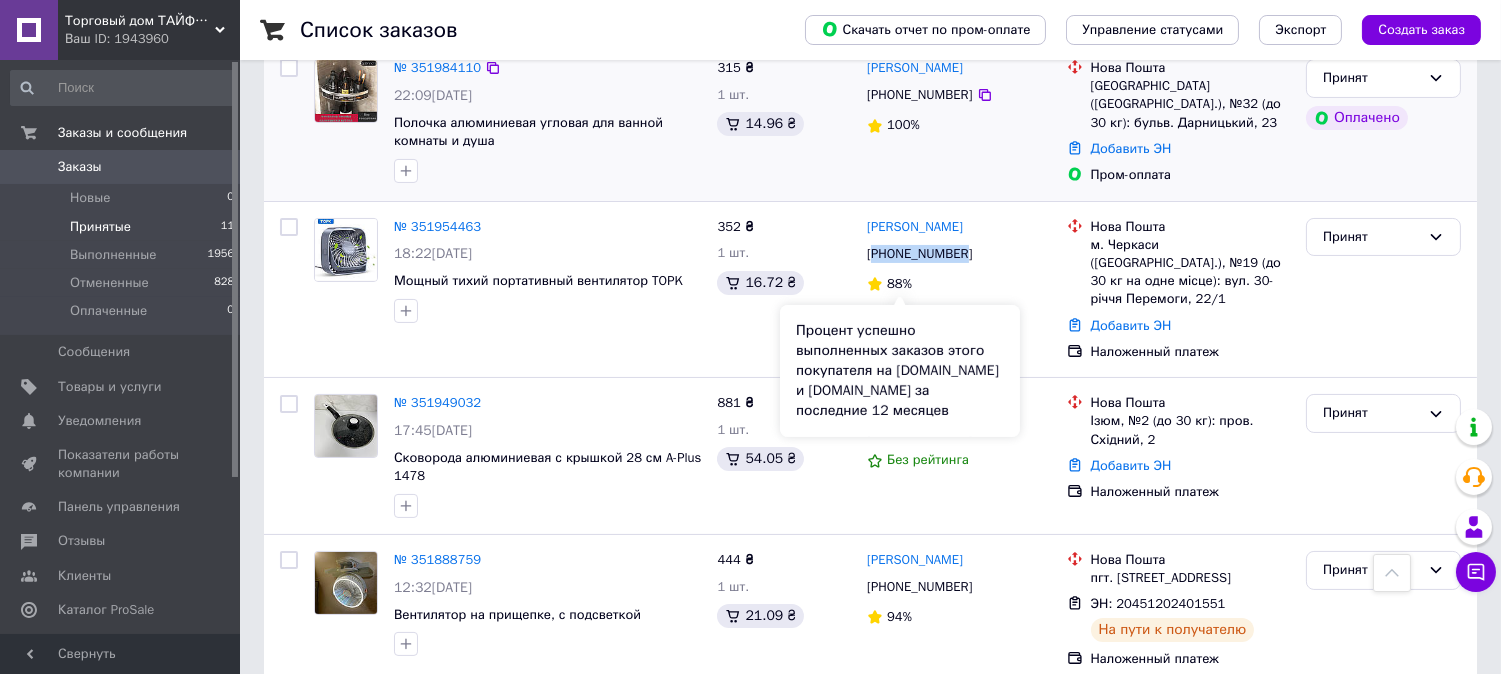 copy on "[PERSON_NAME]" 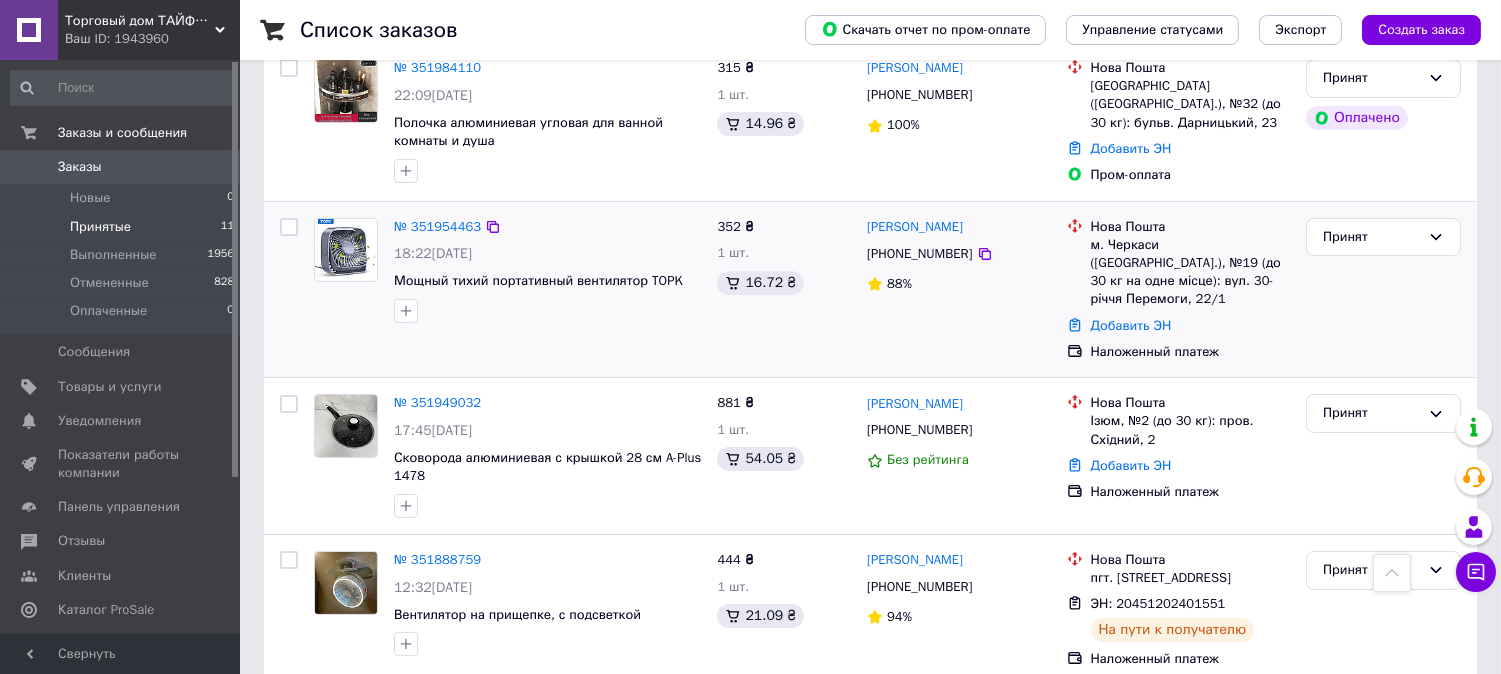 click on "м. Черкаси ([GEOGRAPHIC_DATA].), №19 (до 30 кг на одне місце): вул. 30-річчя Перемоги, 22/1" at bounding box center (1190, 272) 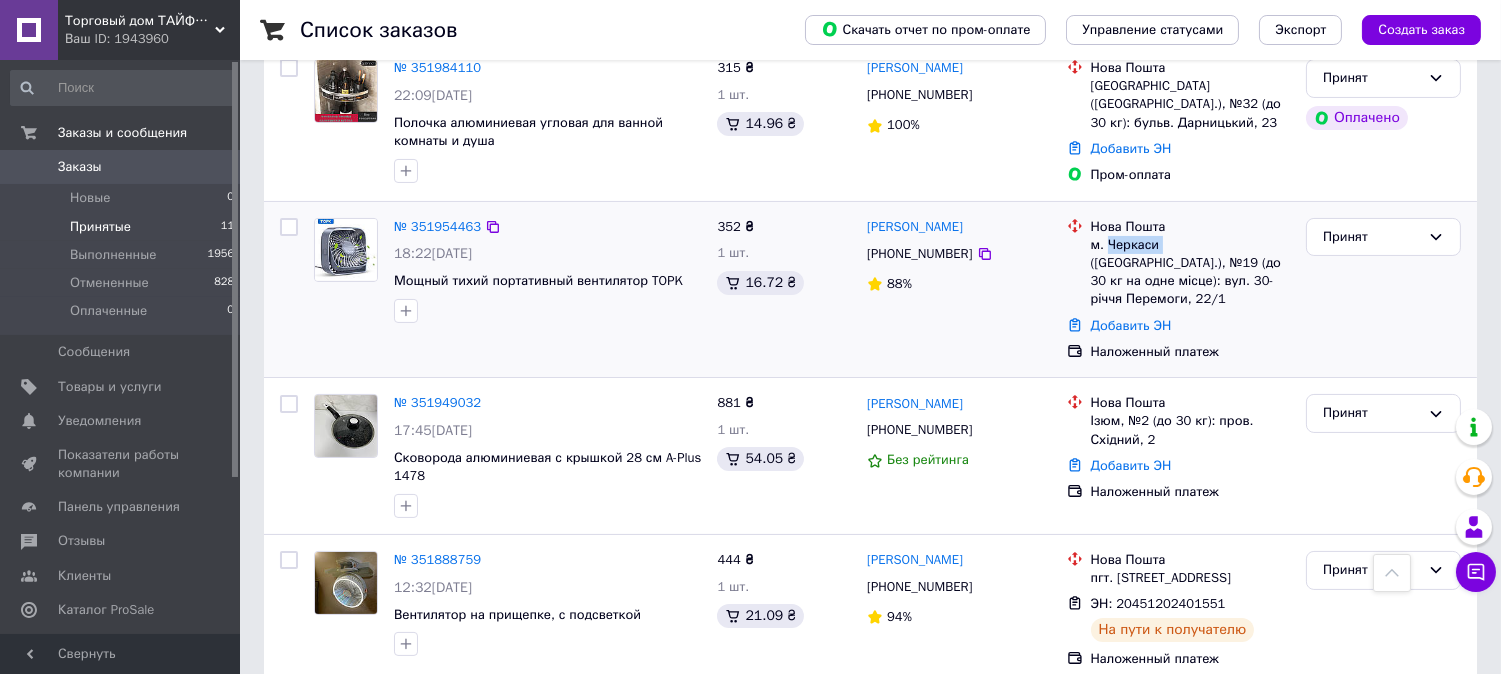 click on "м. Черкаси ([GEOGRAPHIC_DATA].), №19 (до 30 кг на одне місце): вул. 30-річчя Перемоги, 22/1" at bounding box center [1190, 272] 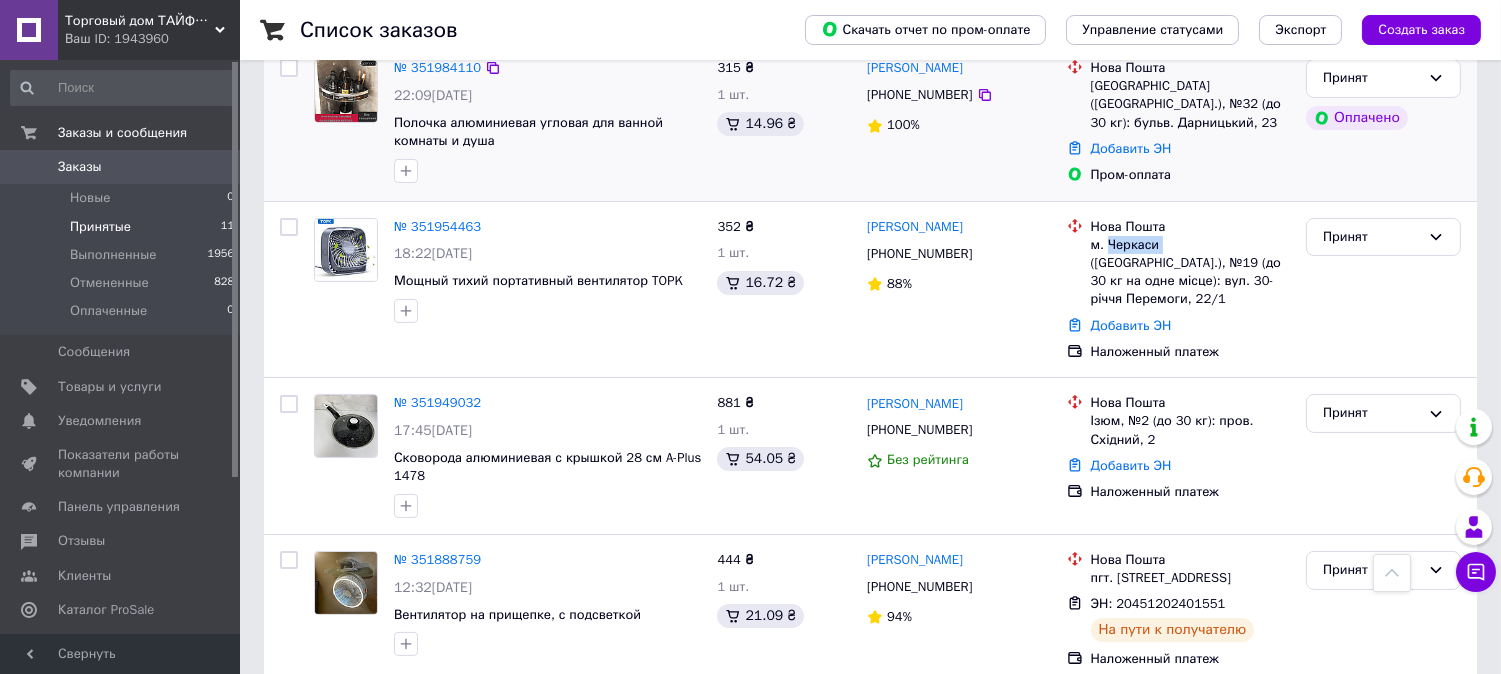 copy on "Черкаси" 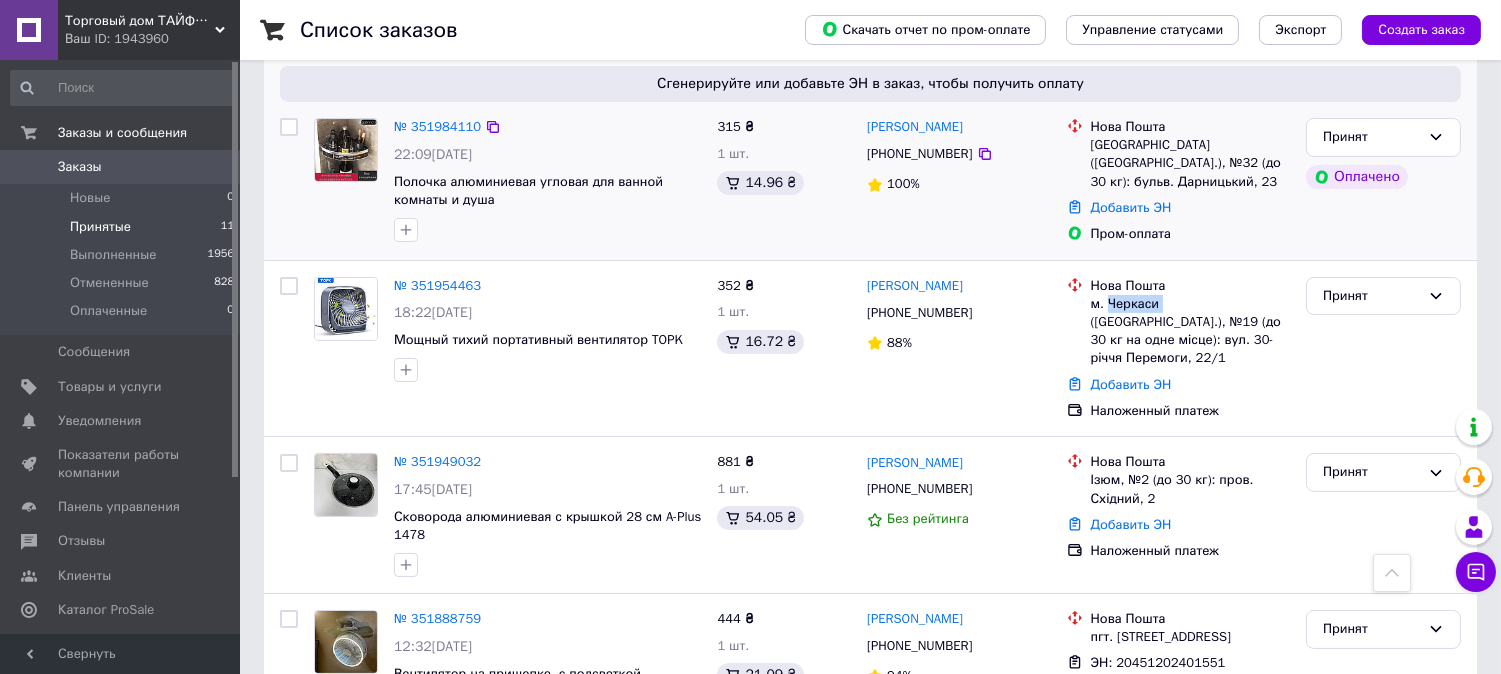 scroll, scrollTop: 444, scrollLeft: 0, axis: vertical 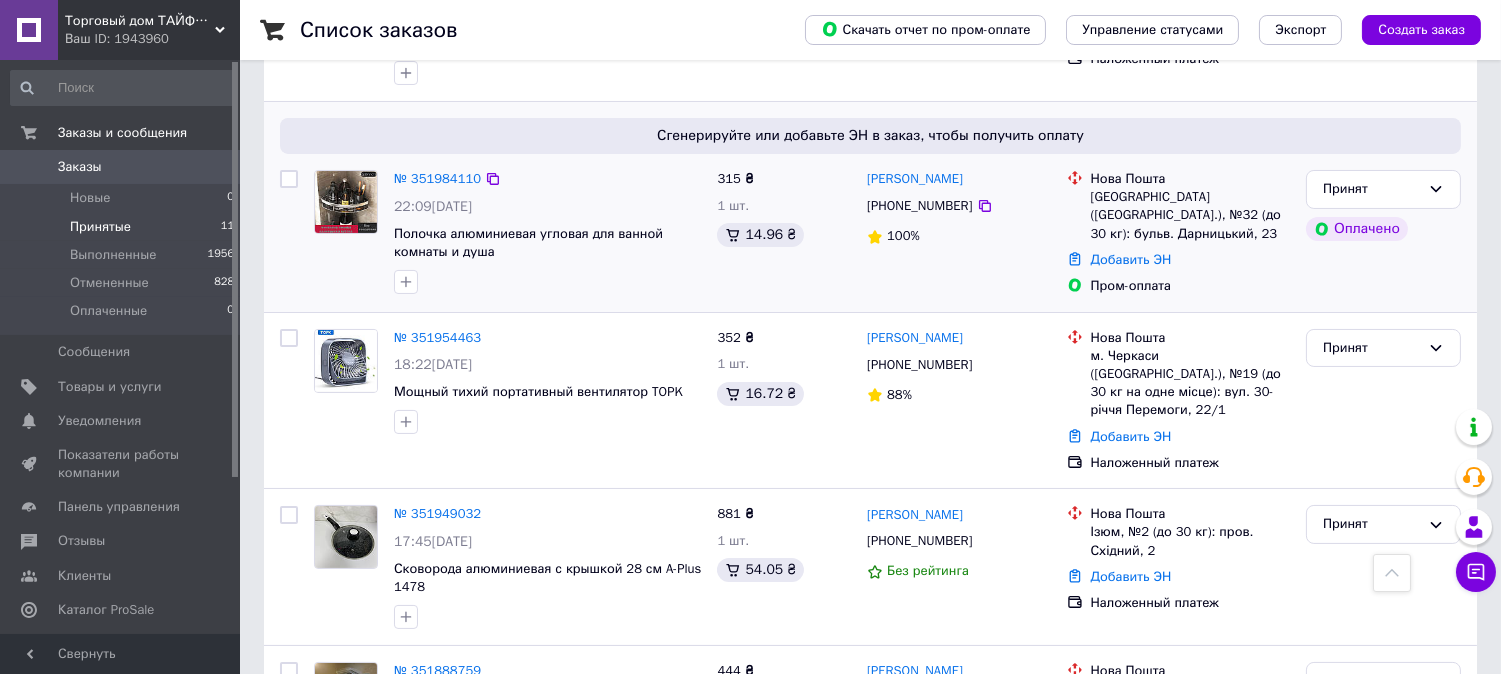 click on "[PHONE_NUMBER]" at bounding box center (919, 206) 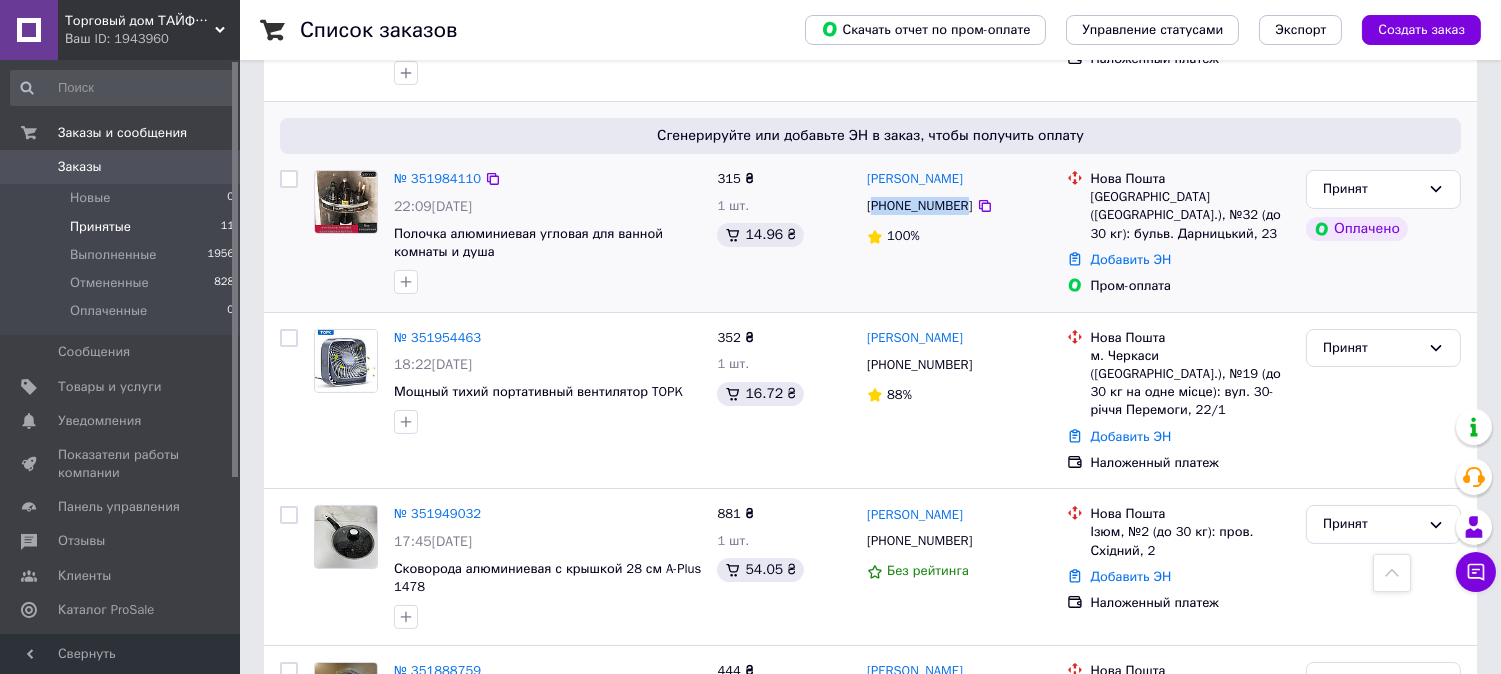 click on "[PHONE_NUMBER]" at bounding box center [919, 206] 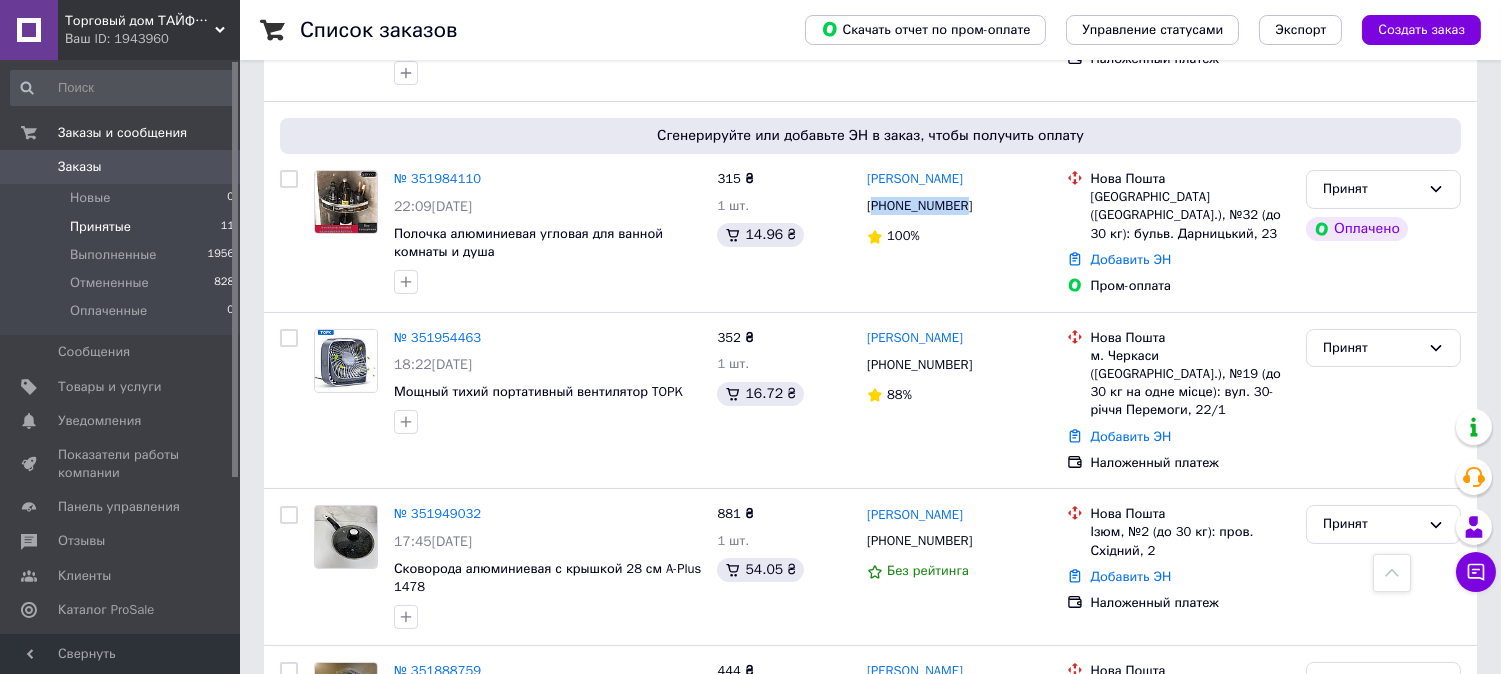copy on "380502491092" 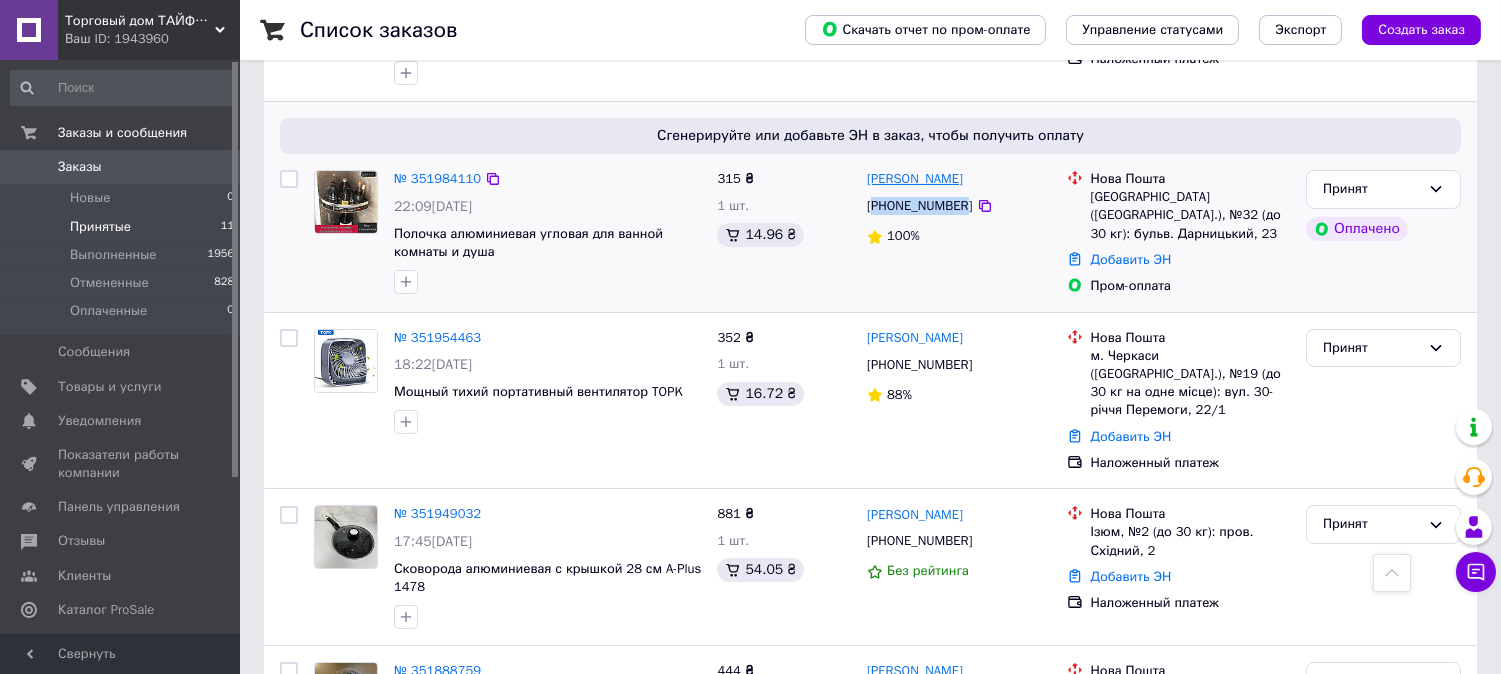 drag, startPoint x: 983, startPoint y: 174, endPoint x: 870, endPoint y: 175, distance: 113.004425 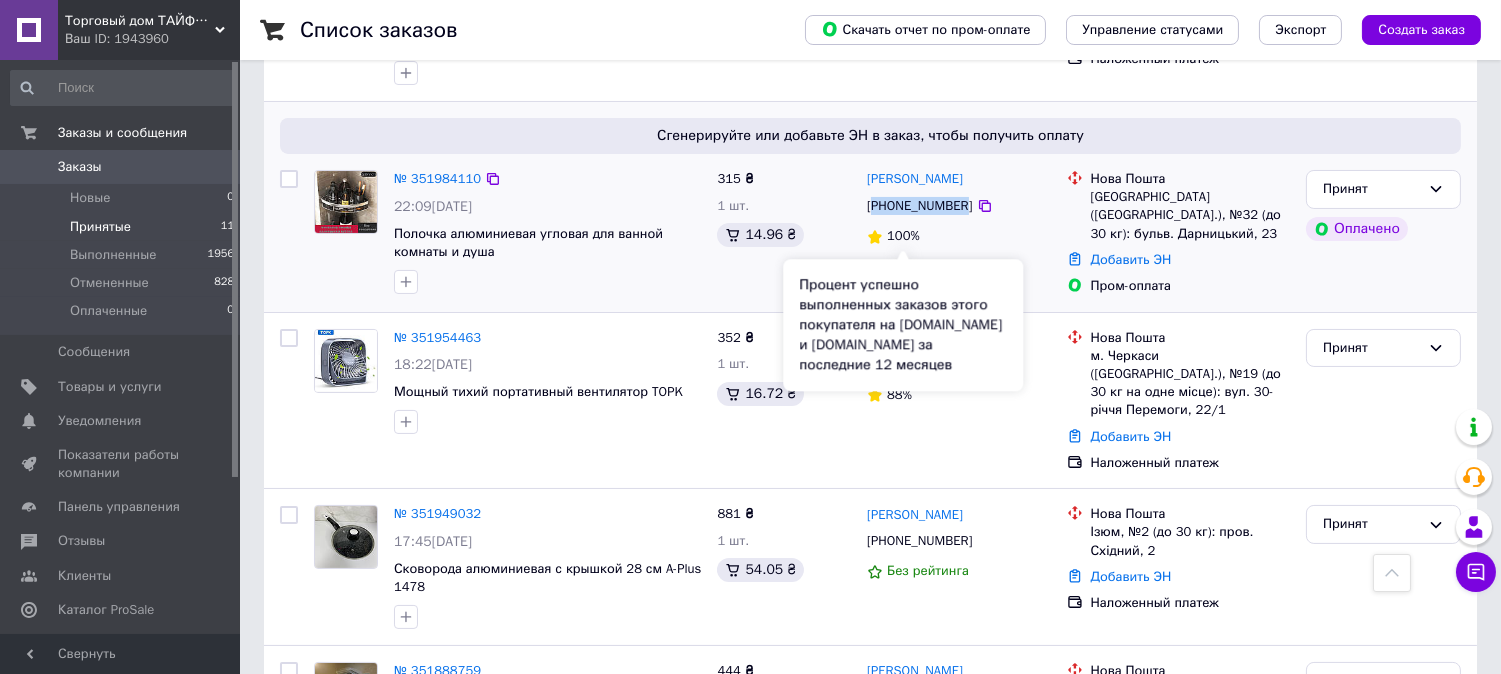 copy on "[PERSON_NAME]" 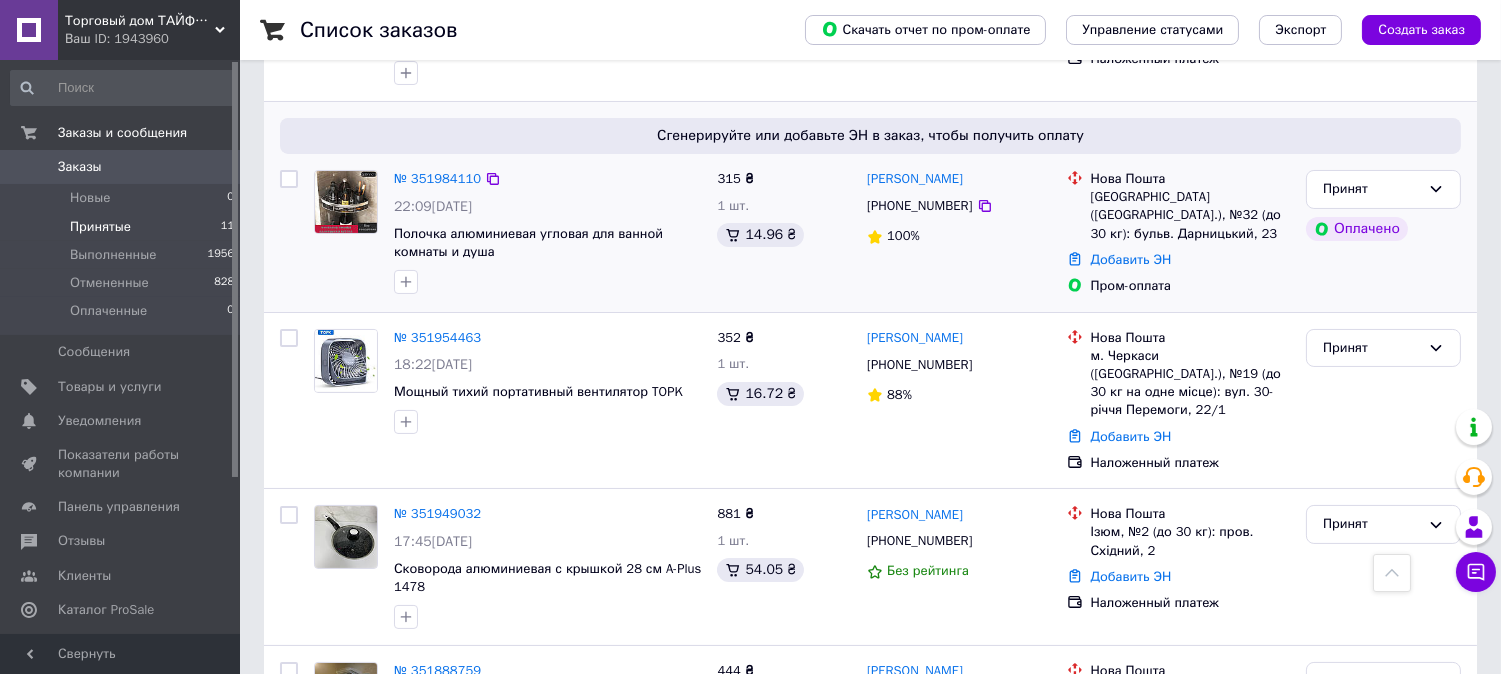 click on "[GEOGRAPHIC_DATA] ([GEOGRAPHIC_DATA].), №32 (до 30 кг): бульв. Дарницький, 23" at bounding box center (1190, 215) 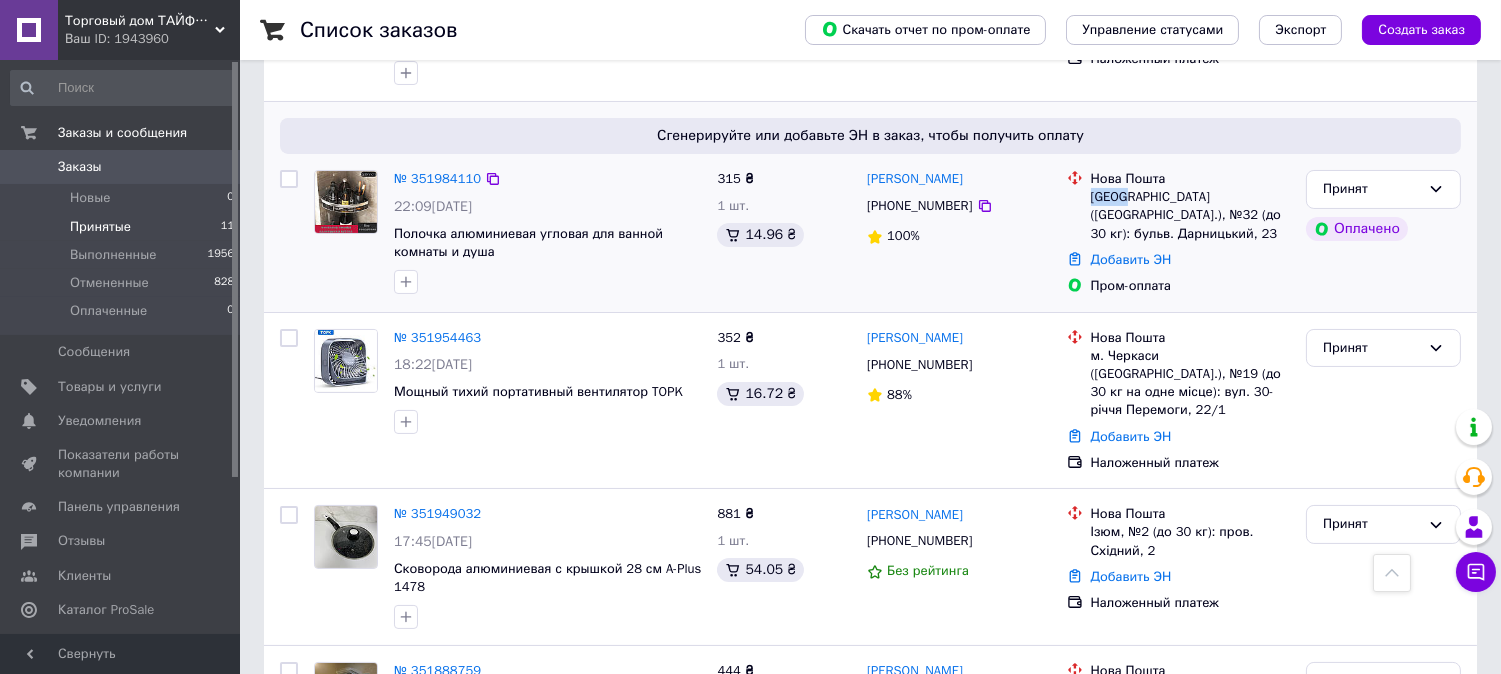 click on "[GEOGRAPHIC_DATA] ([GEOGRAPHIC_DATA].), №32 (до 30 кг): бульв. Дарницький, 23" at bounding box center [1190, 215] 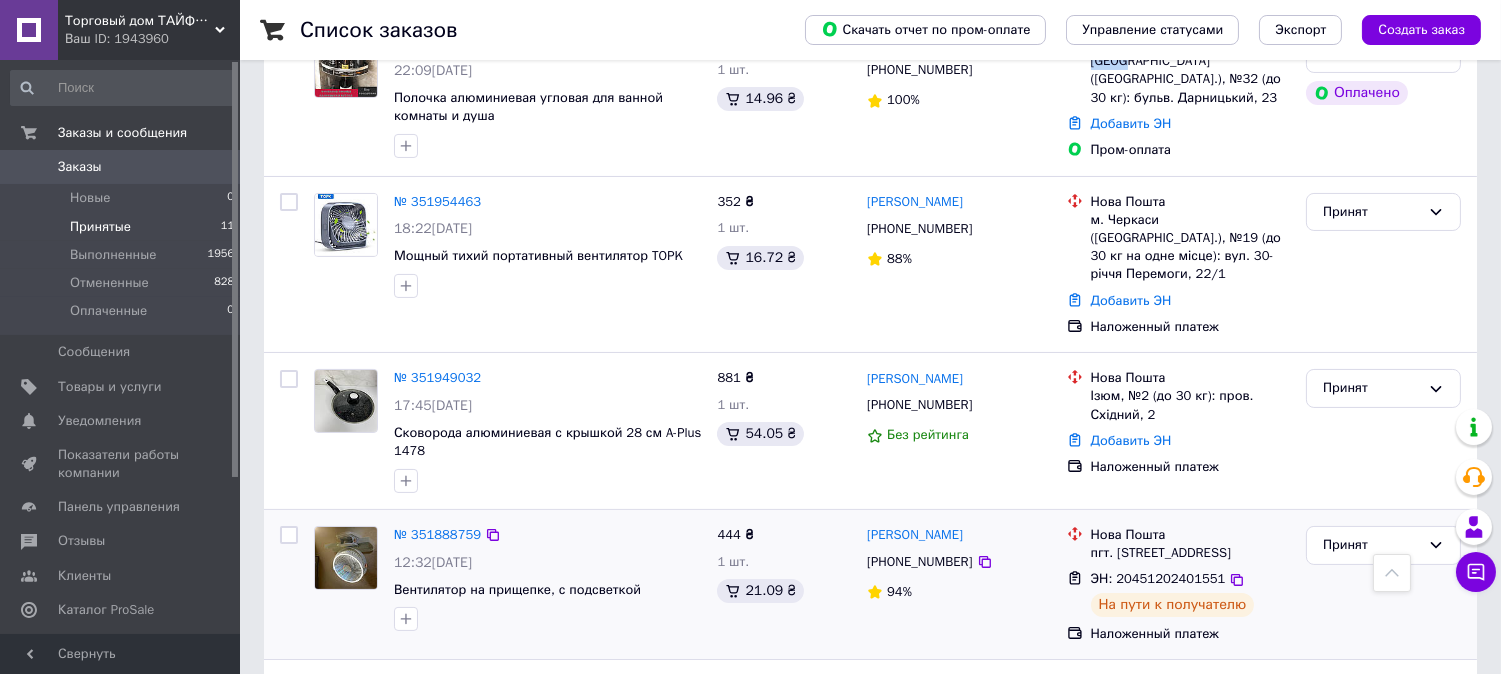 scroll, scrollTop: 570, scrollLeft: 0, axis: vertical 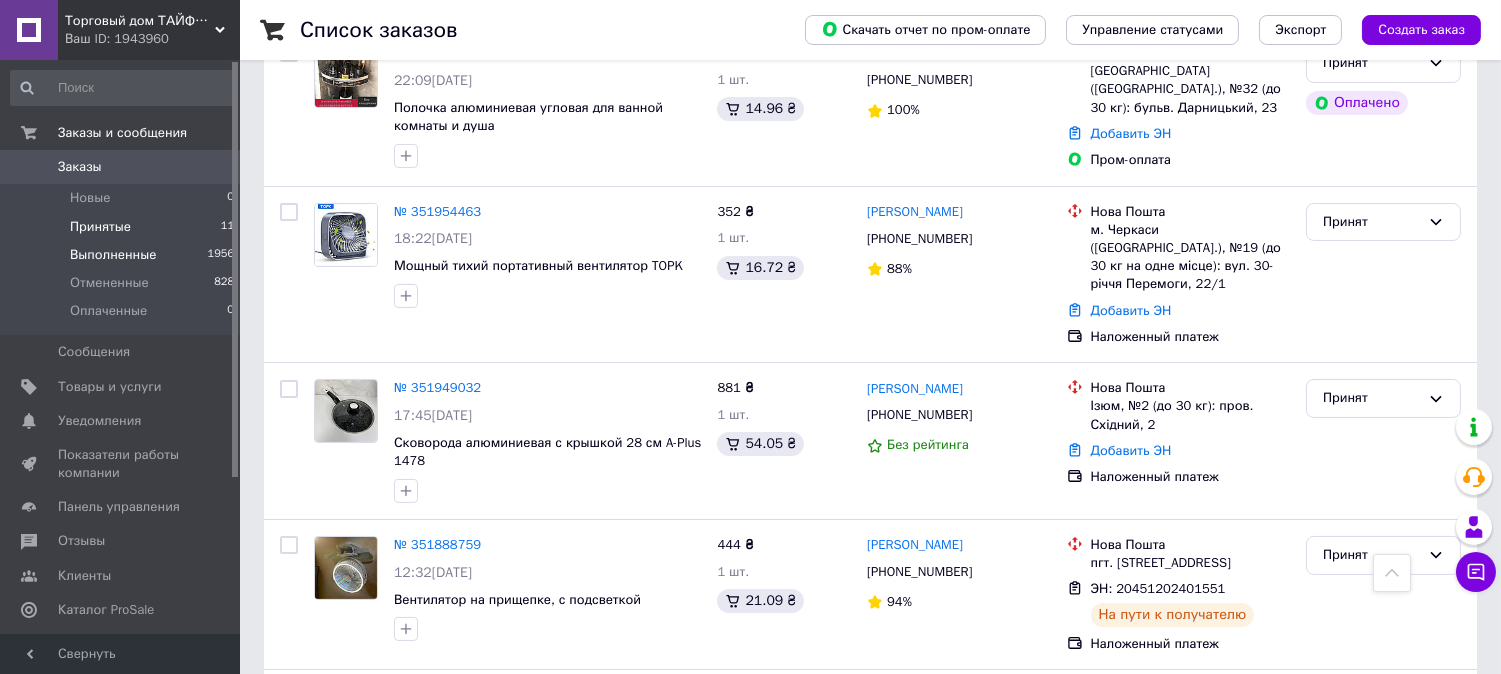 click on "Выполненные 1956" at bounding box center [123, 255] 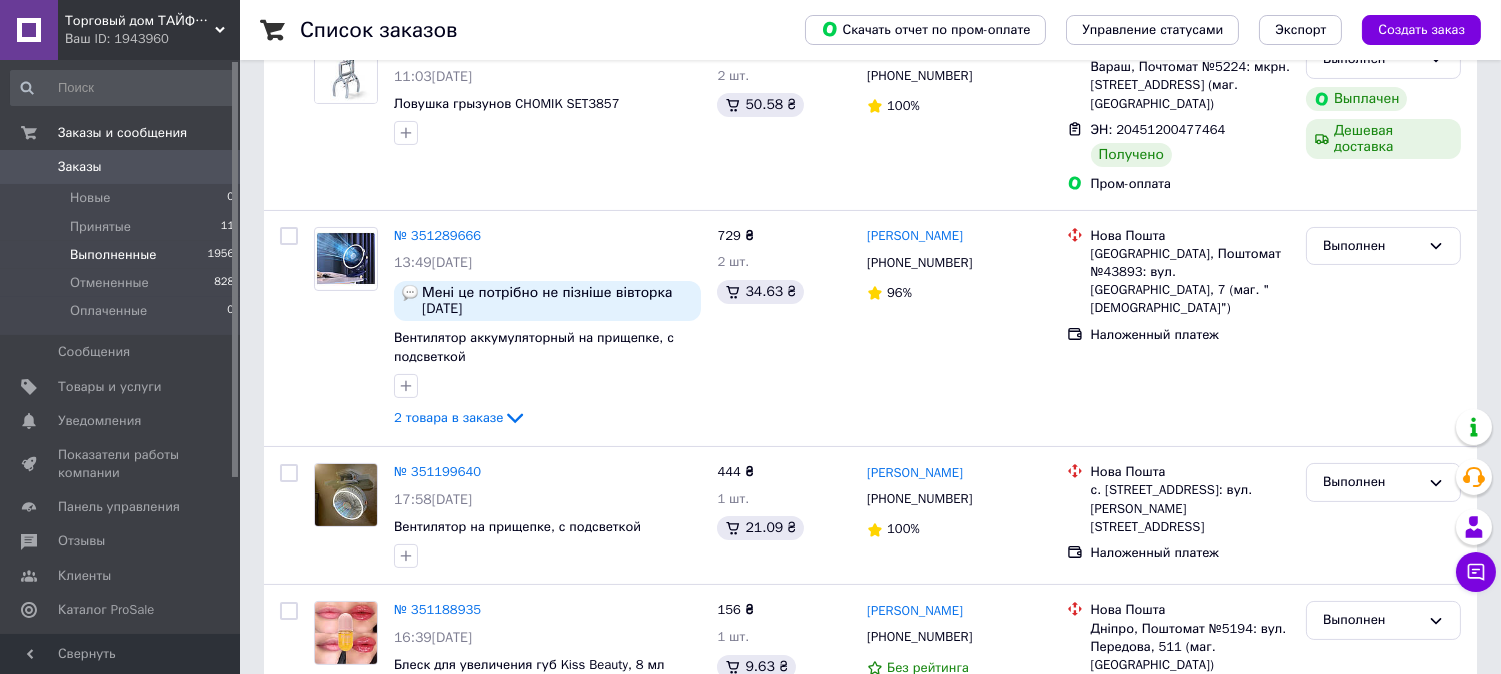 scroll, scrollTop: 0, scrollLeft: 0, axis: both 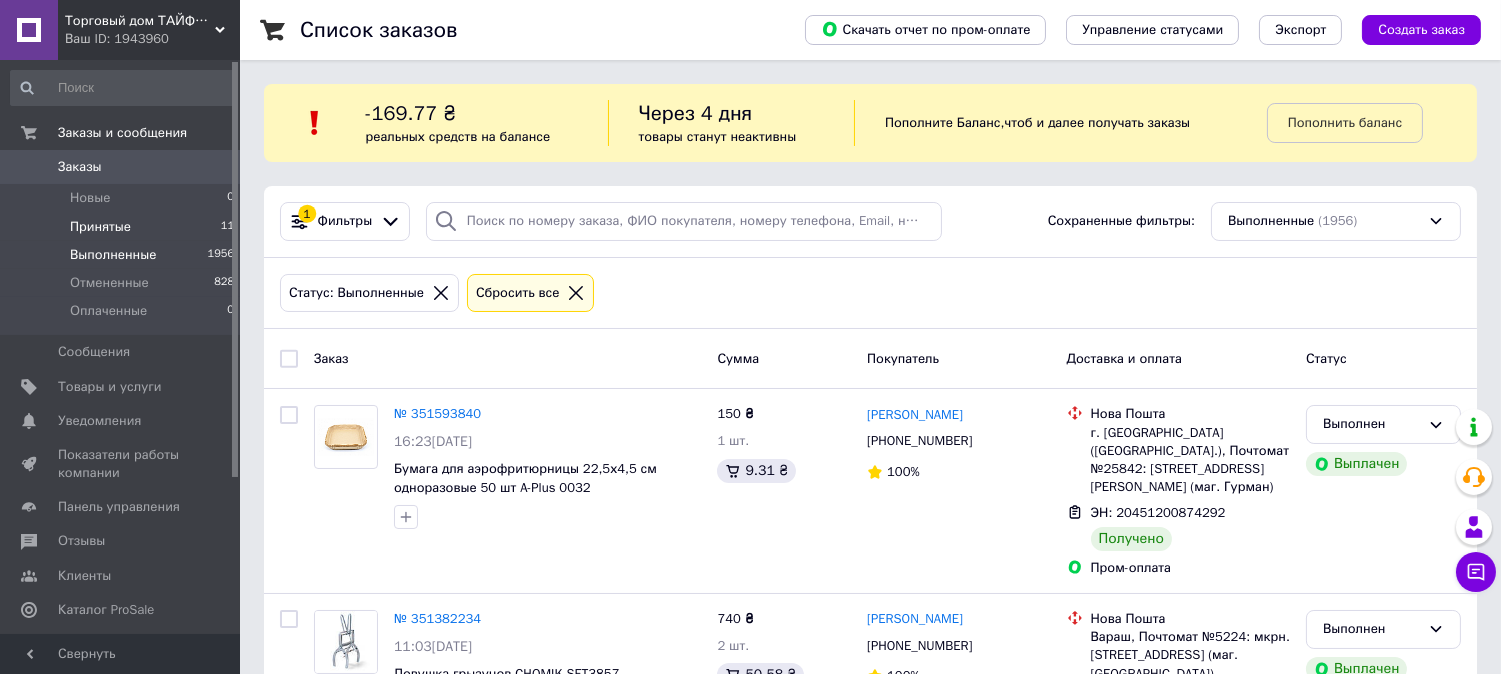 click on "Принятые 11" at bounding box center [123, 227] 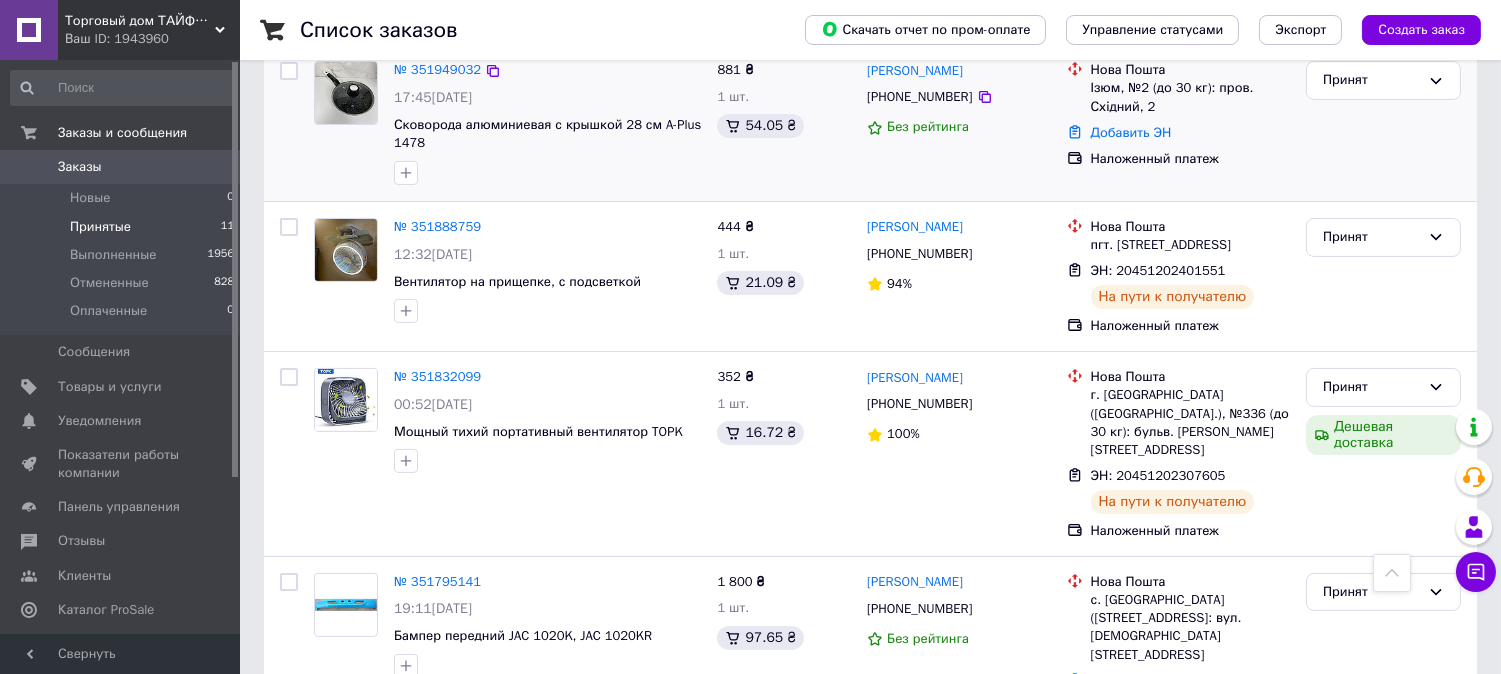 scroll, scrollTop: 1222, scrollLeft: 0, axis: vertical 